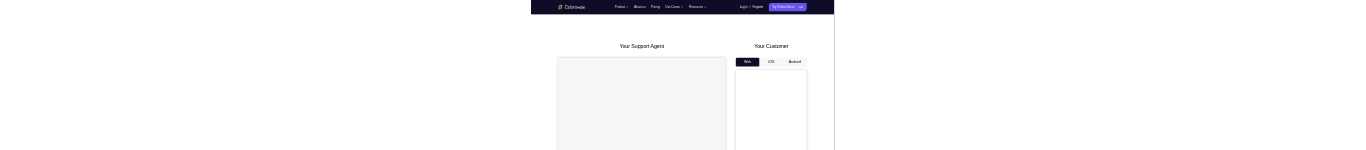 scroll, scrollTop: 0, scrollLeft: 0, axis: both 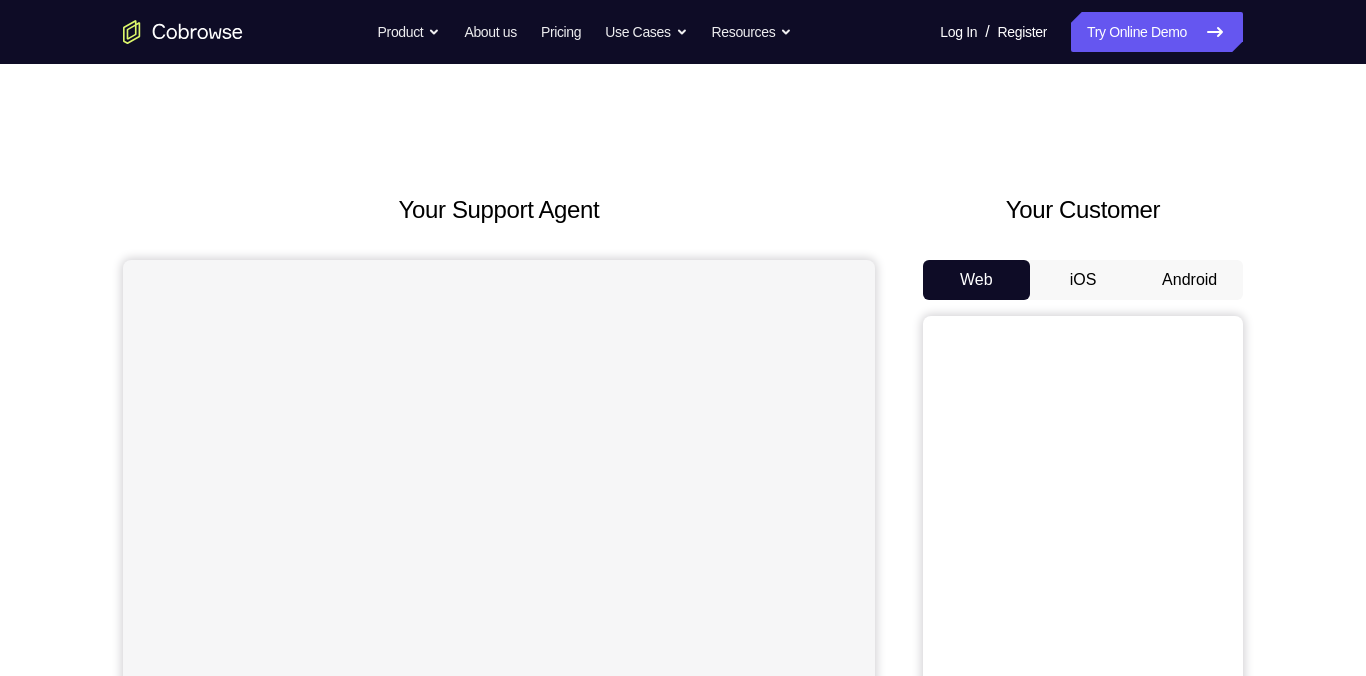 click on "Android" at bounding box center [1189, 280] 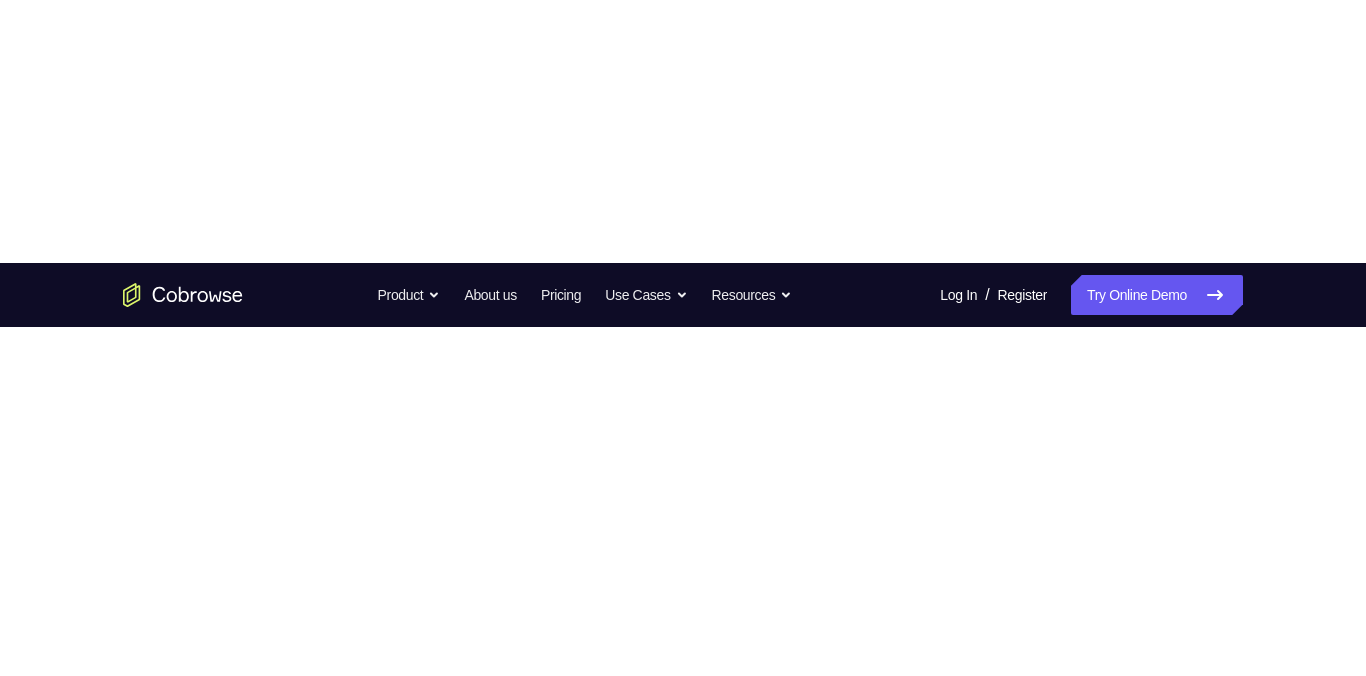 scroll, scrollTop: 0, scrollLeft: 0, axis: both 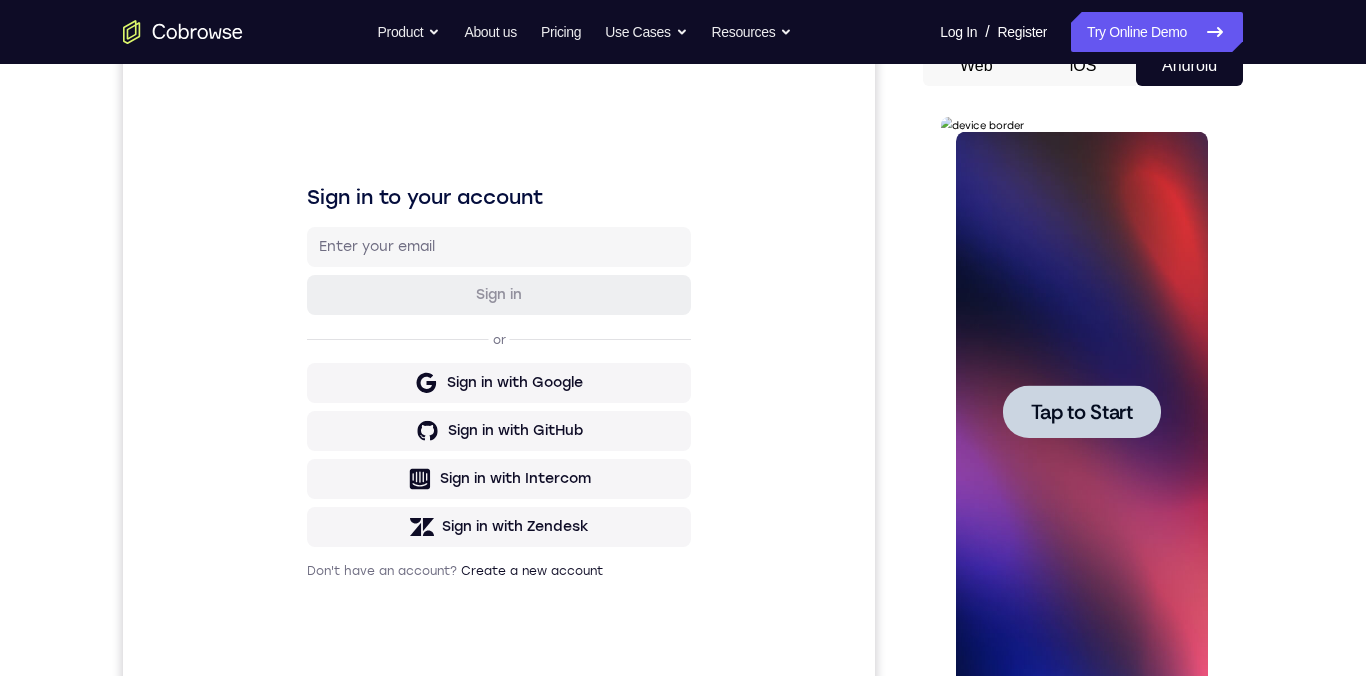 click on "Tap to Start" at bounding box center [1081, 412] 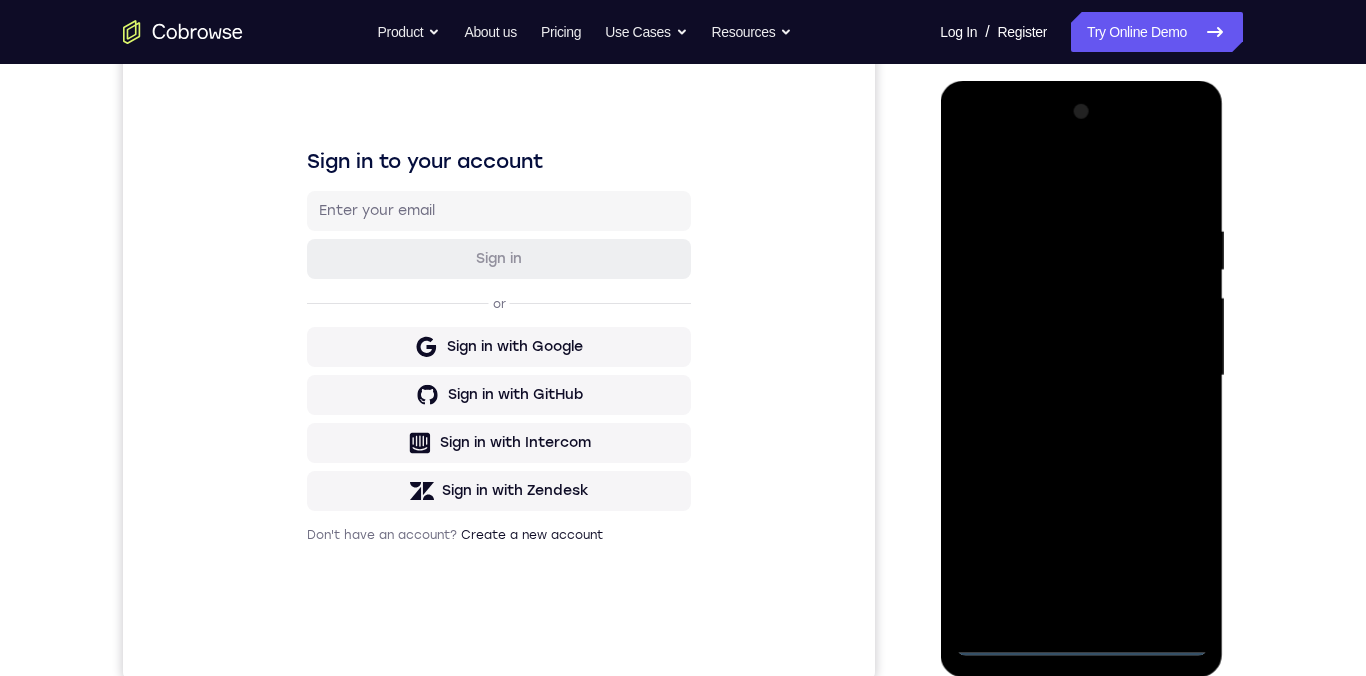 scroll, scrollTop: 266, scrollLeft: 0, axis: vertical 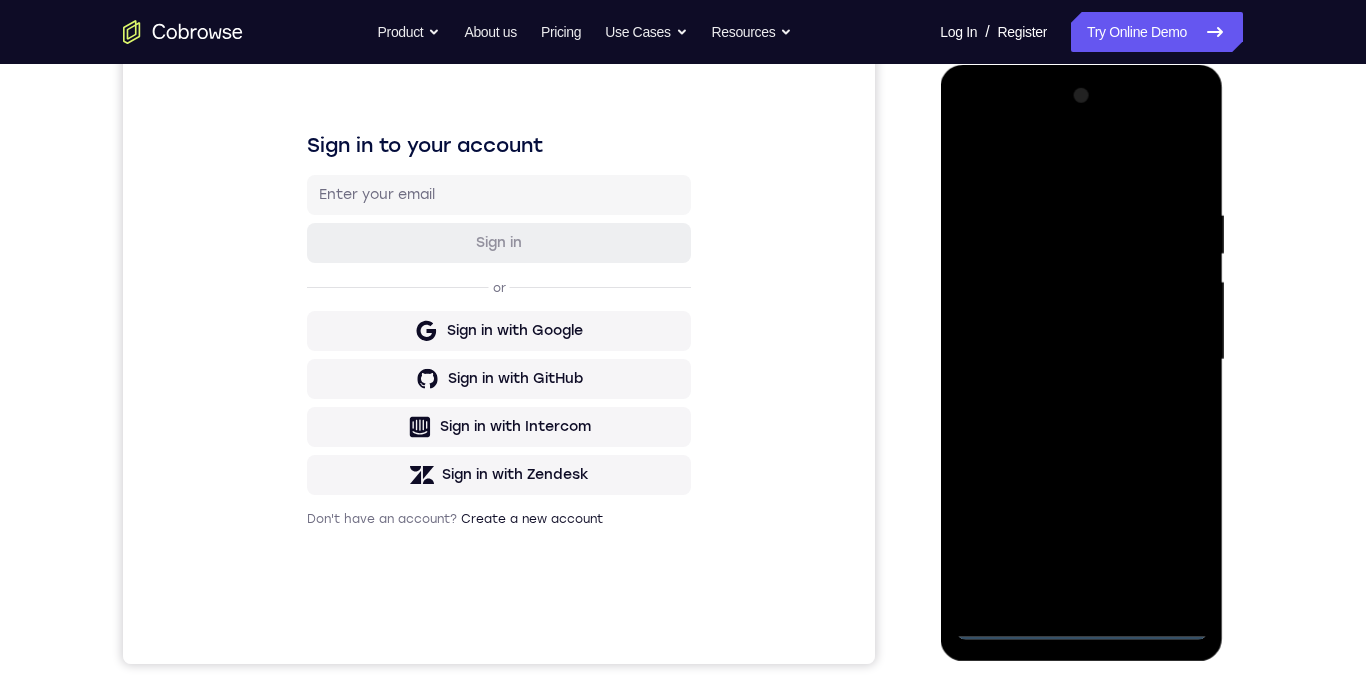 click at bounding box center (1081, 360) 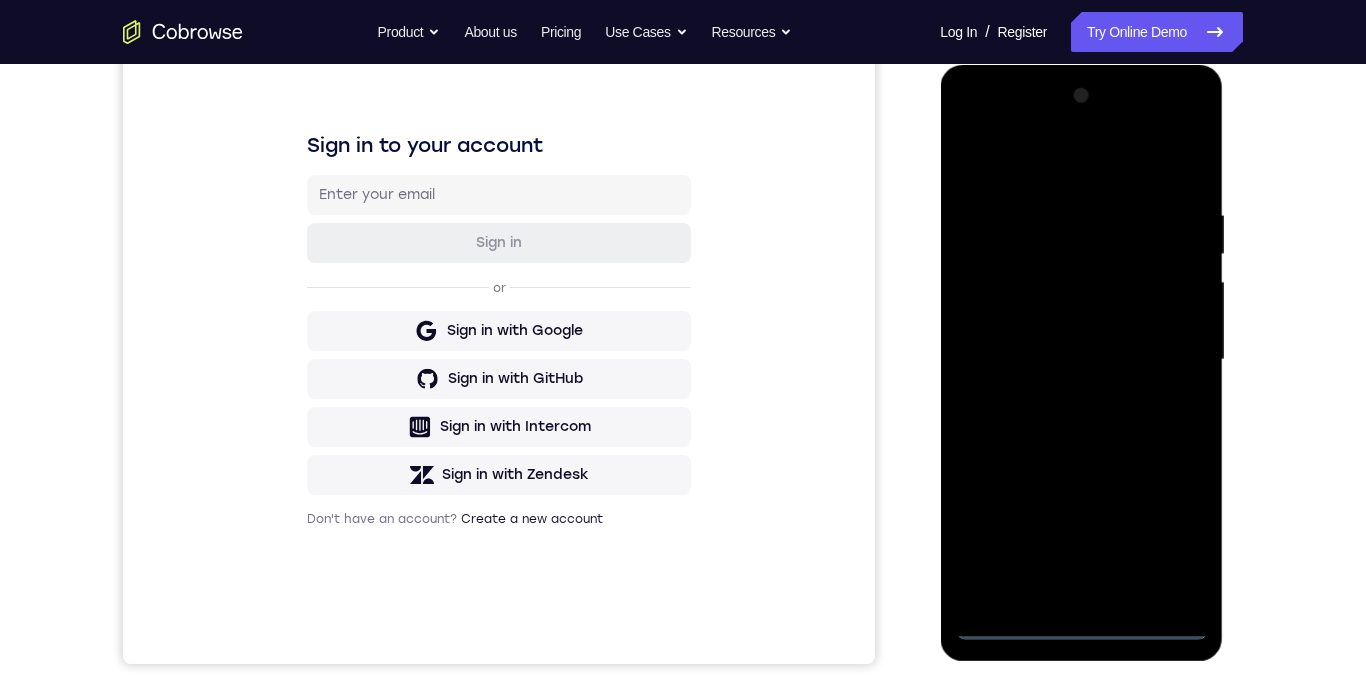 click at bounding box center [1081, 360] 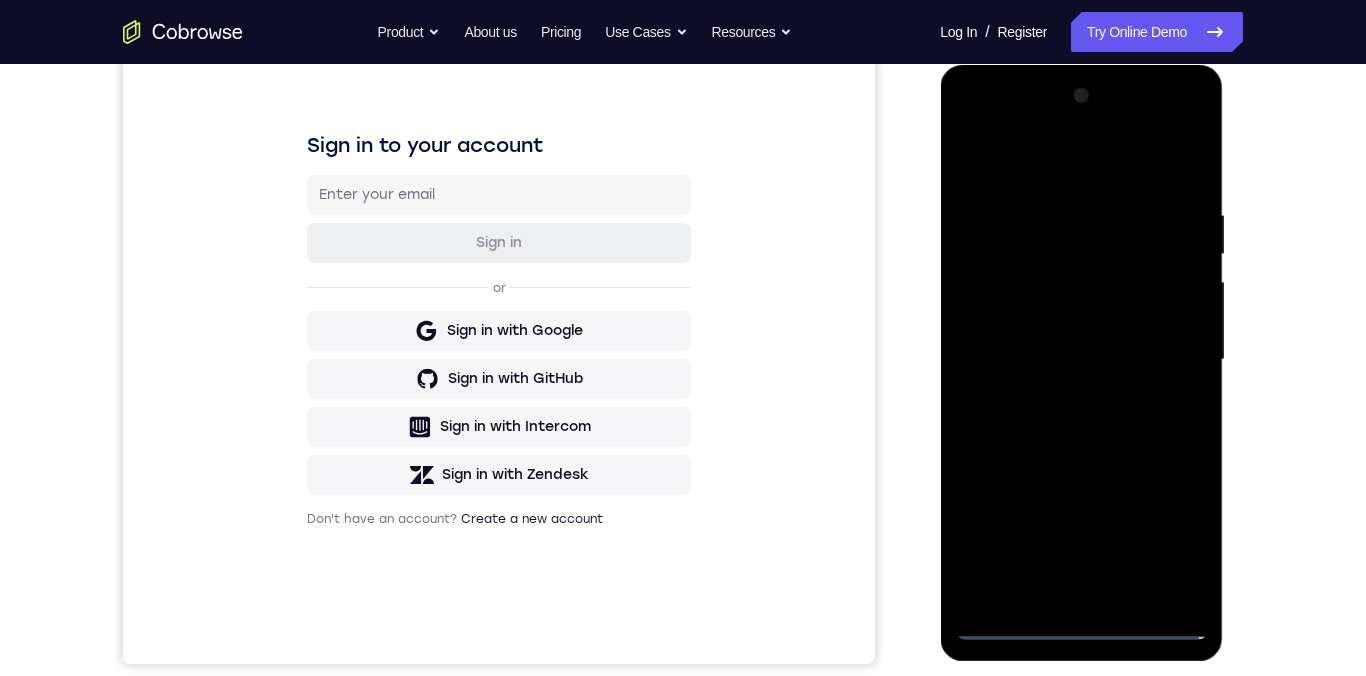 click at bounding box center [1081, 360] 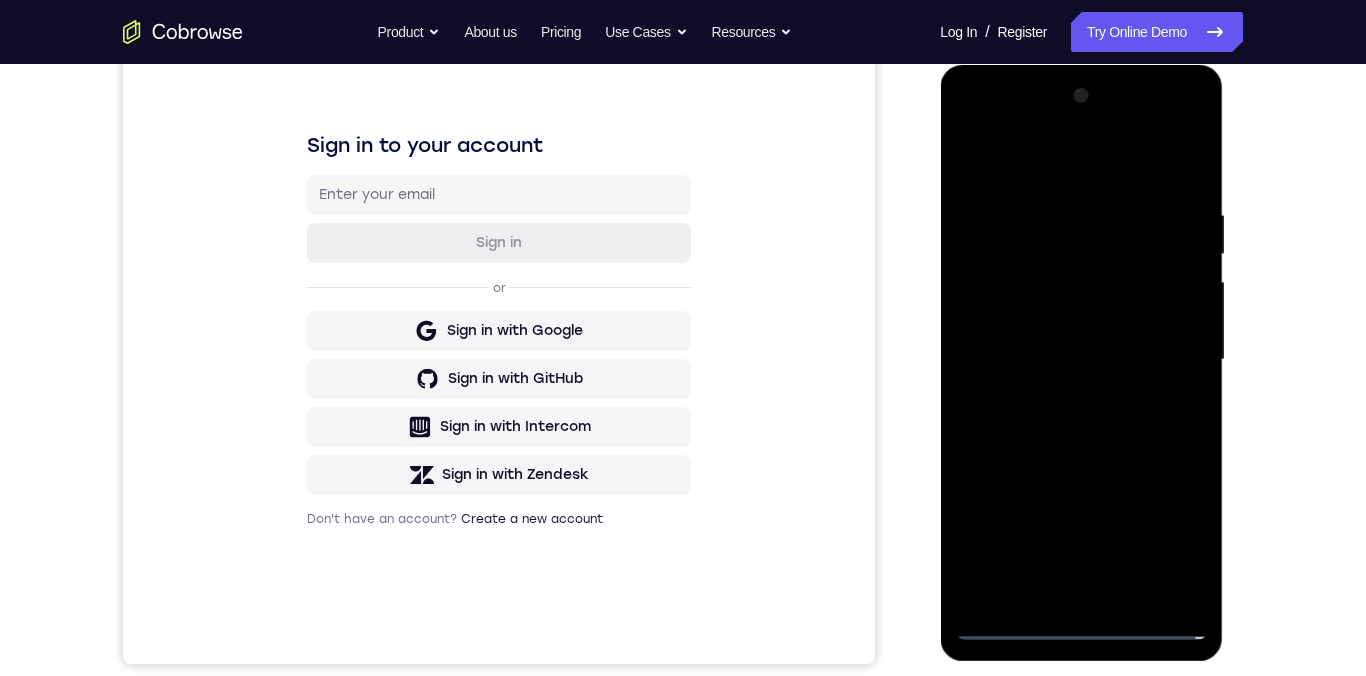 click at bounding box center (1081, 360) 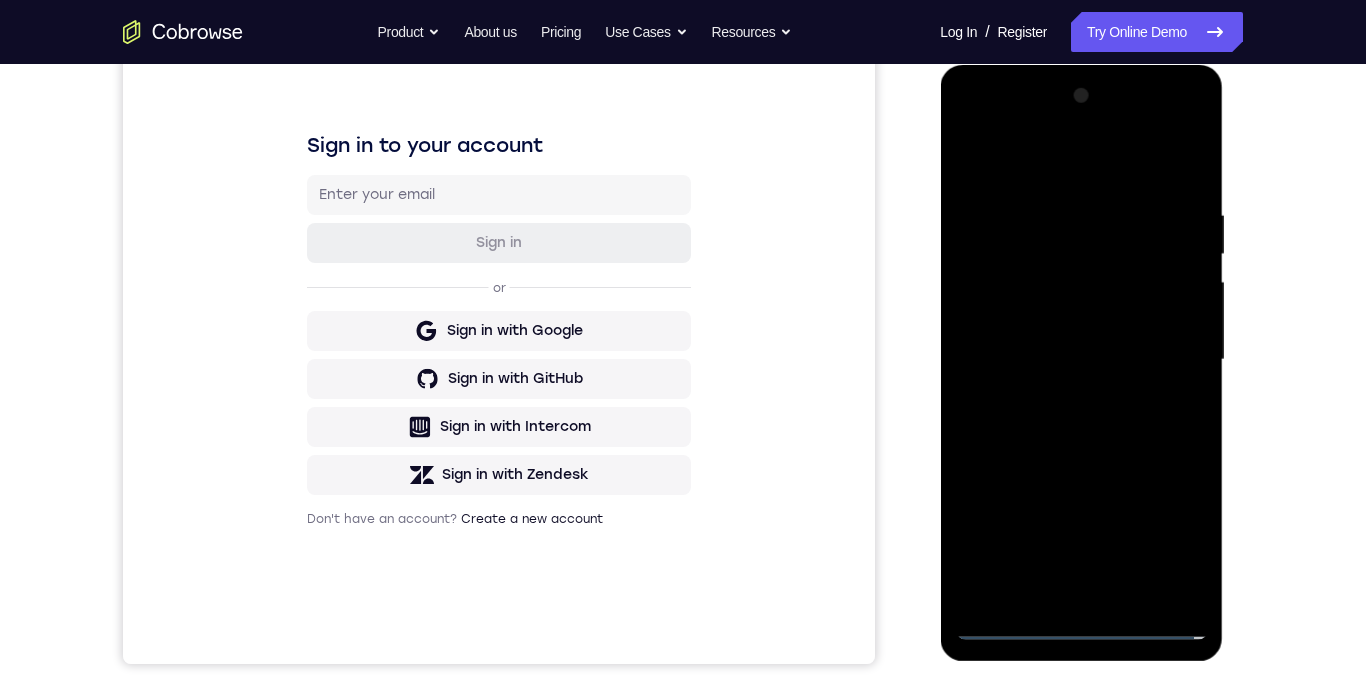 click at bounding box center [1081, 360] 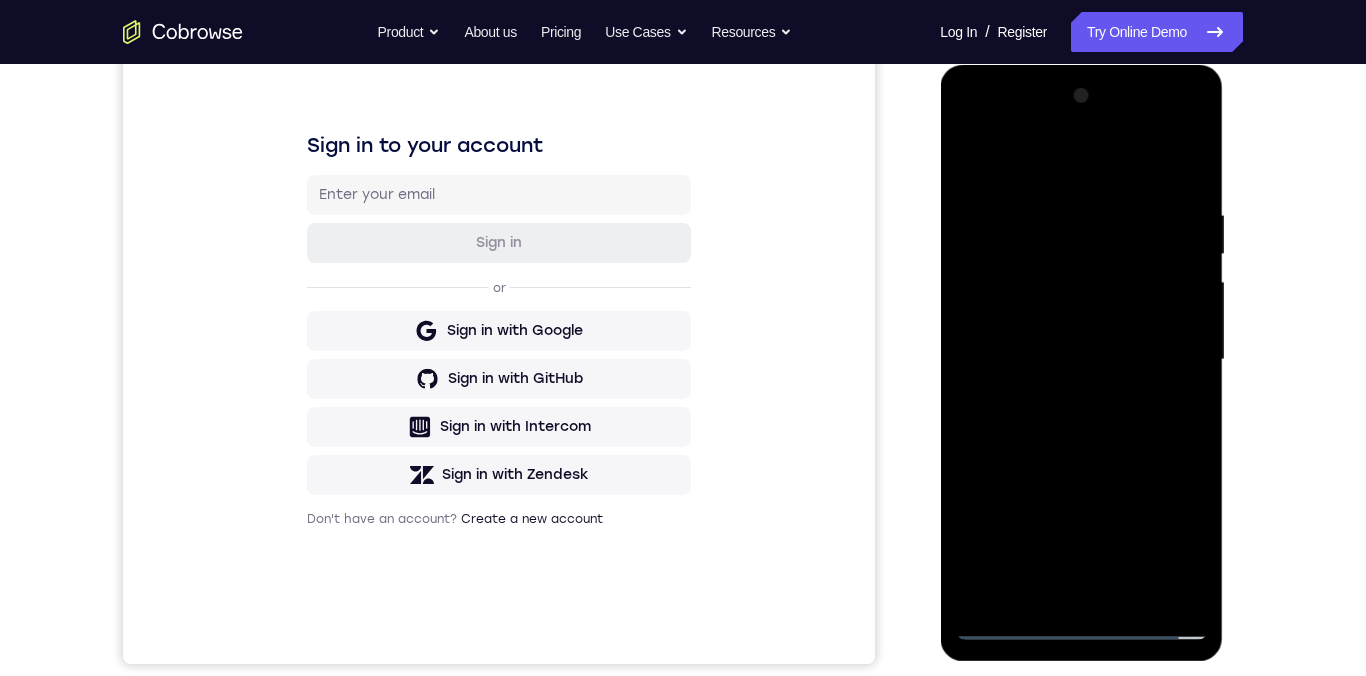 click at bounding box center (1081, 360) 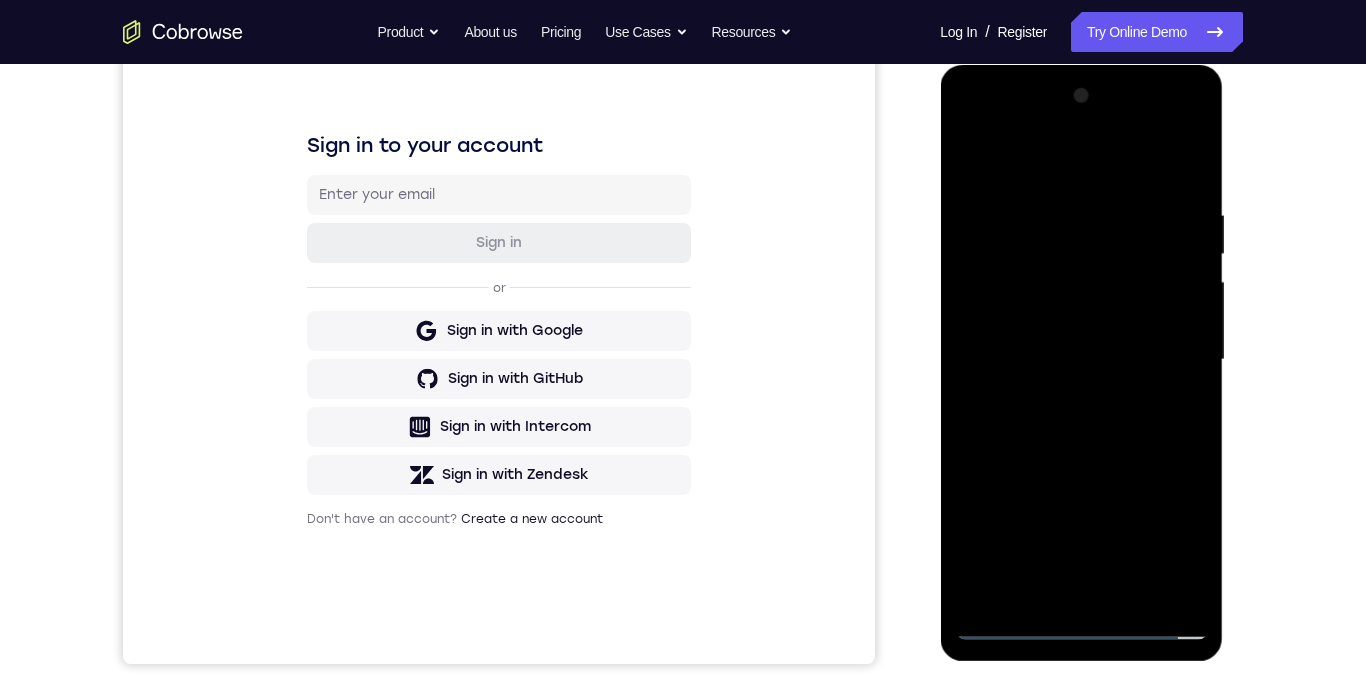 click at bounding box center (1081, 360) 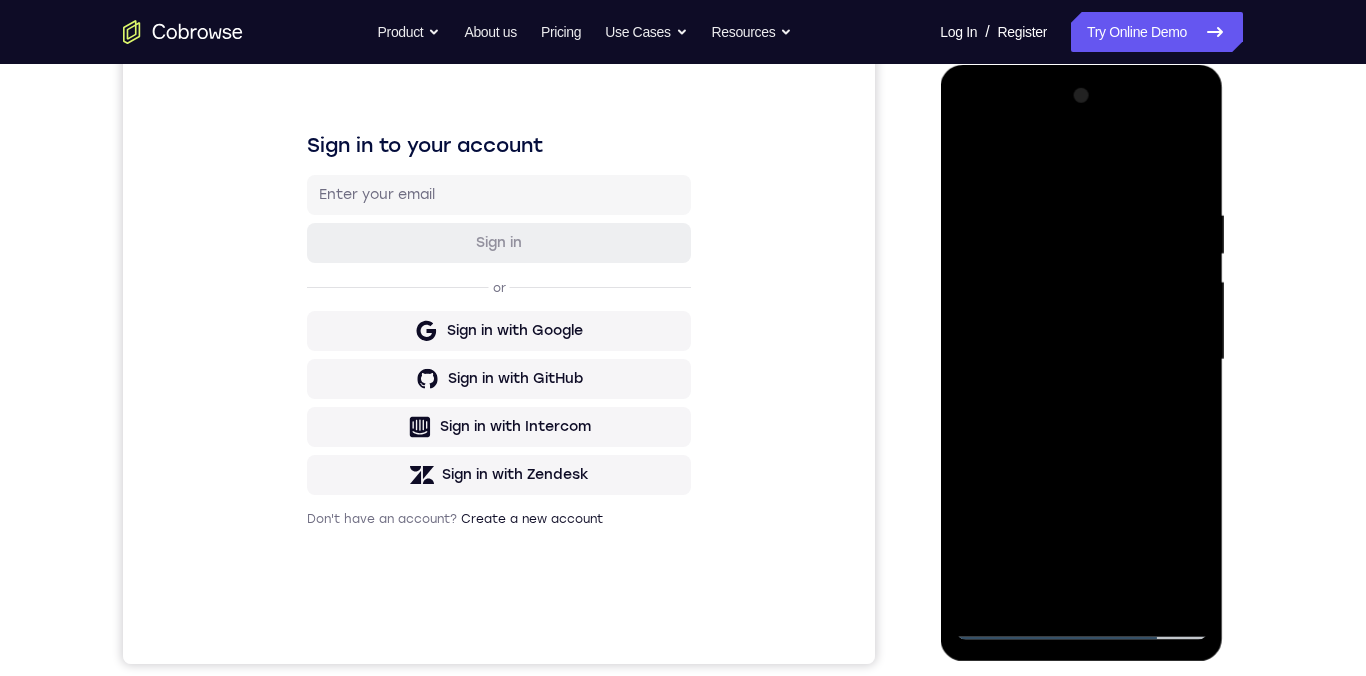 click at bounding box center (1081, 360) 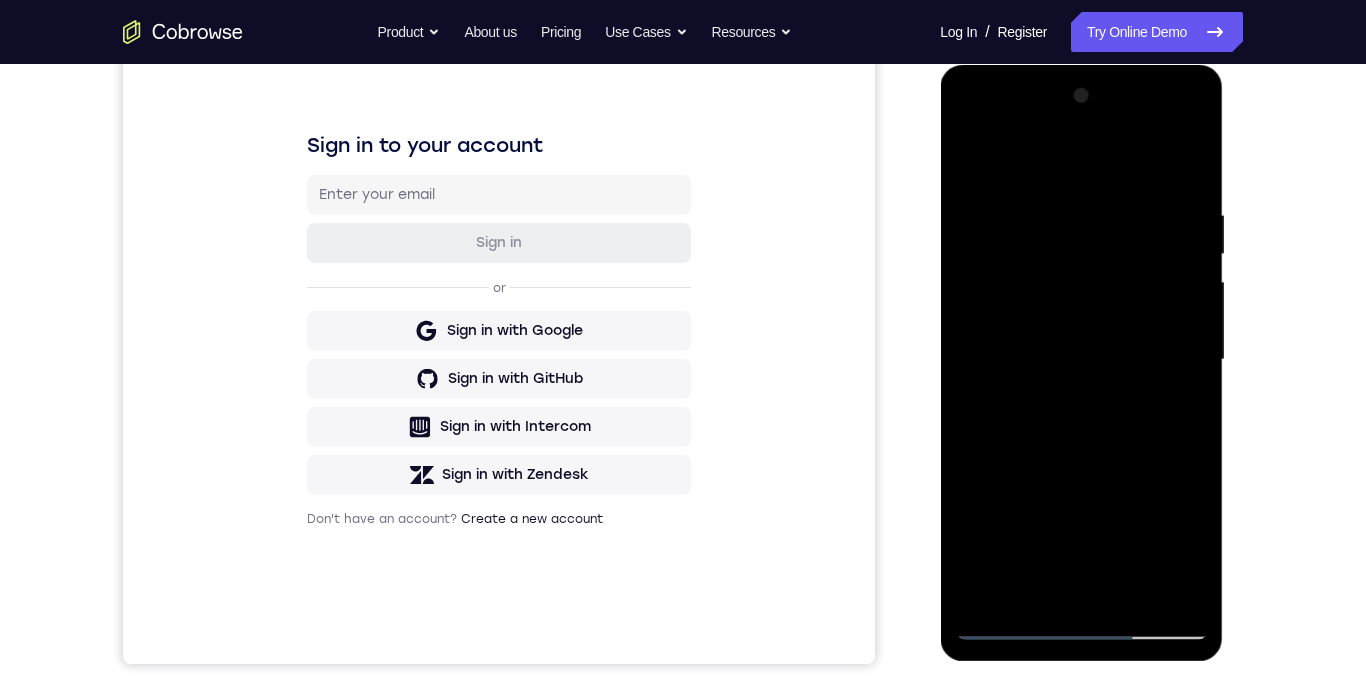 click at bounding box center [1081, 360] 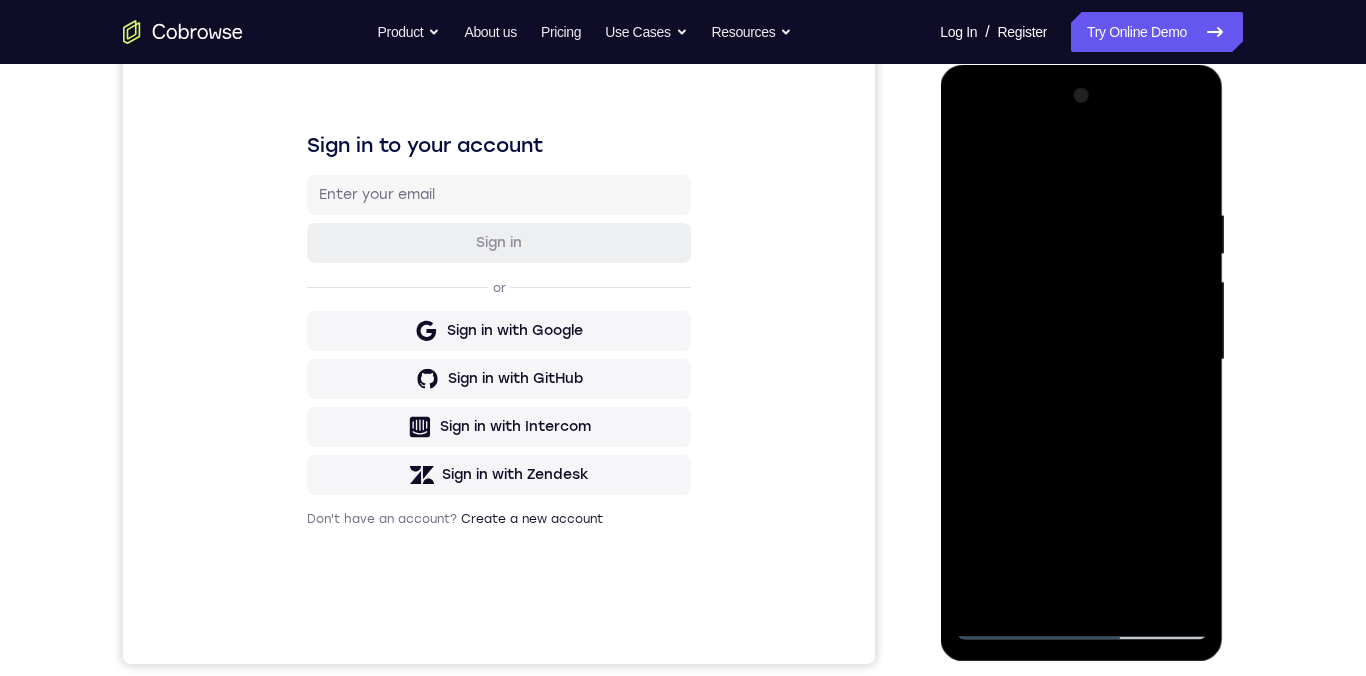 click at bounding box center [1081, 360] 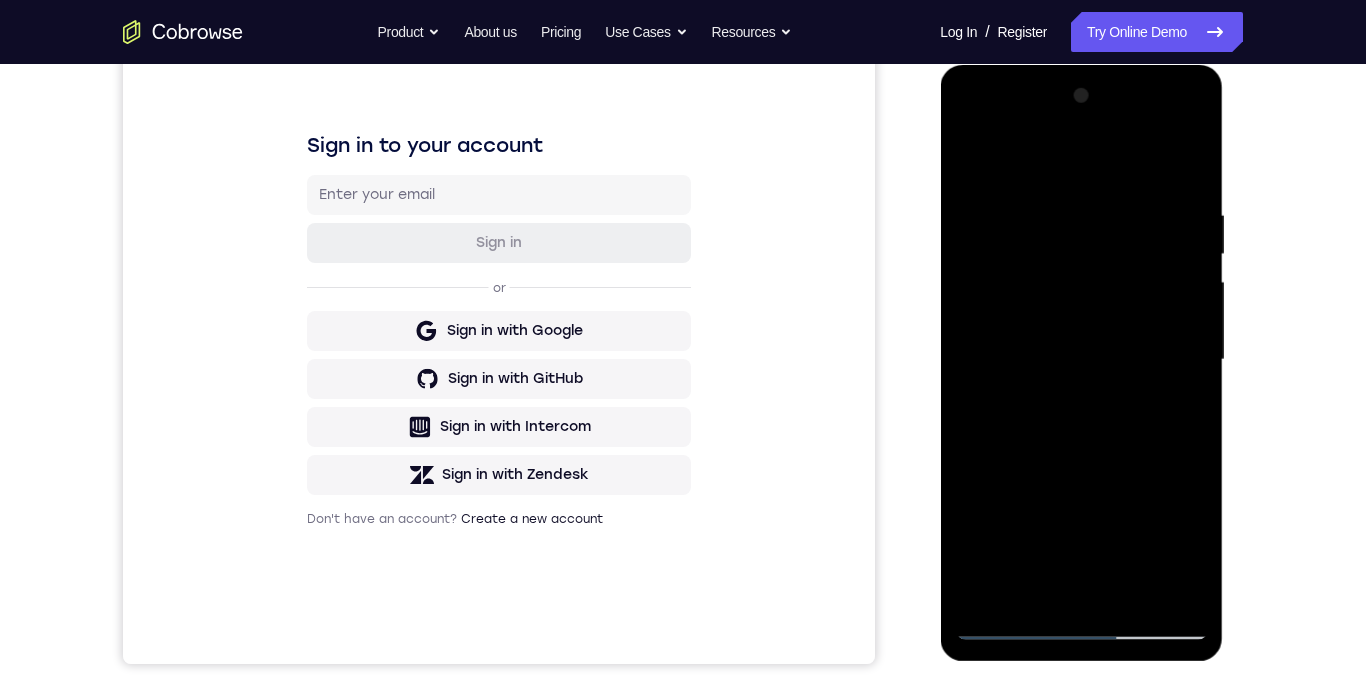 click at bounding box center [1081, 360] 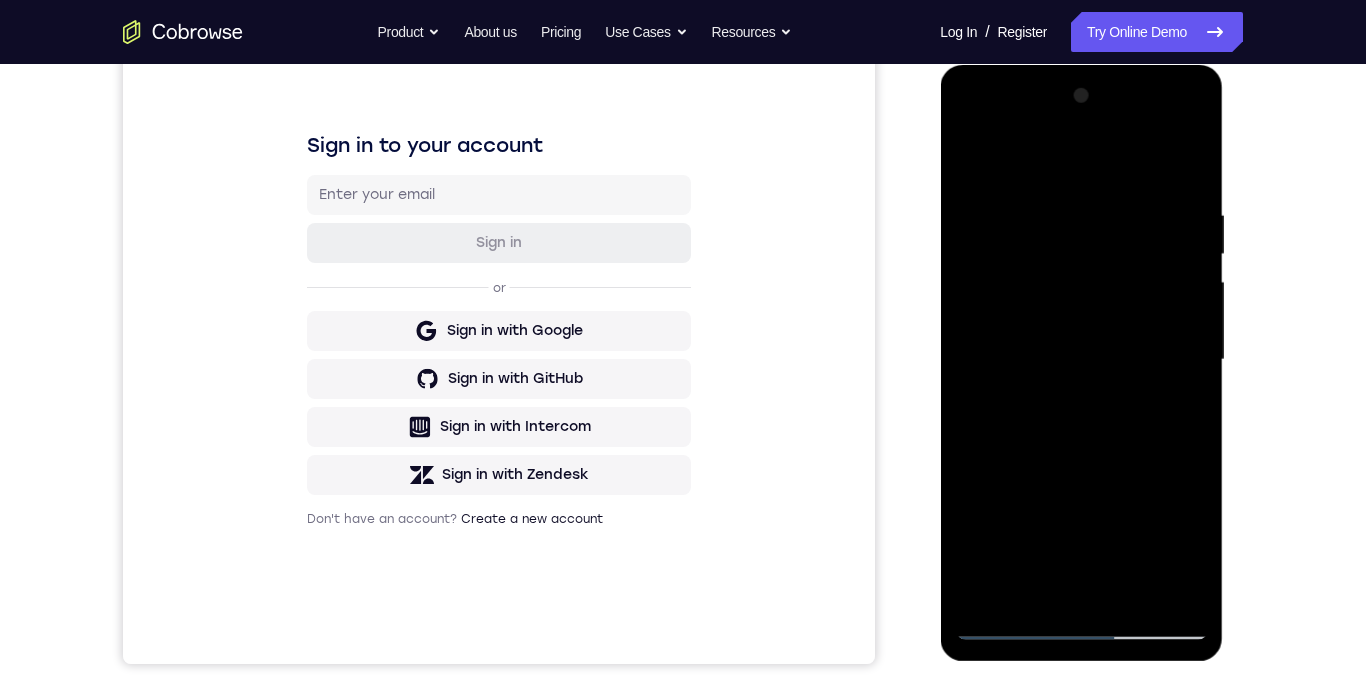 click at bounding box center (1081, 360) 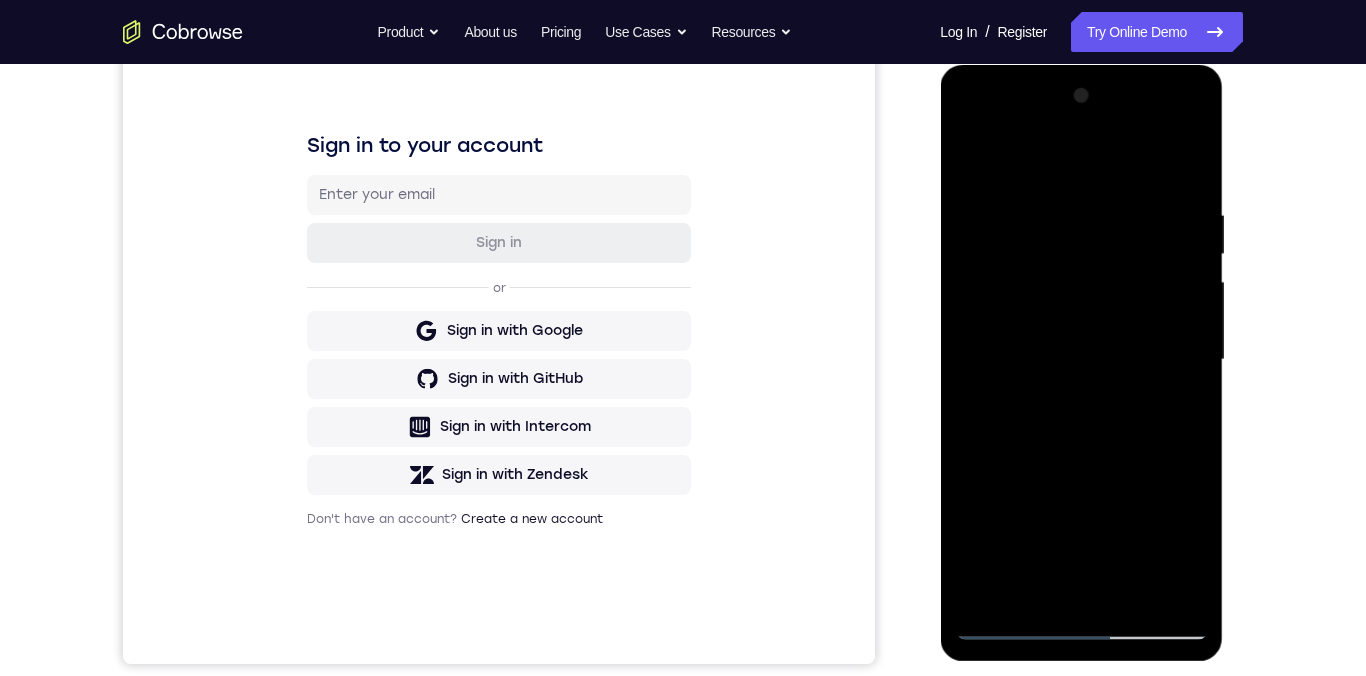 click at bounding box center [1081, 360] 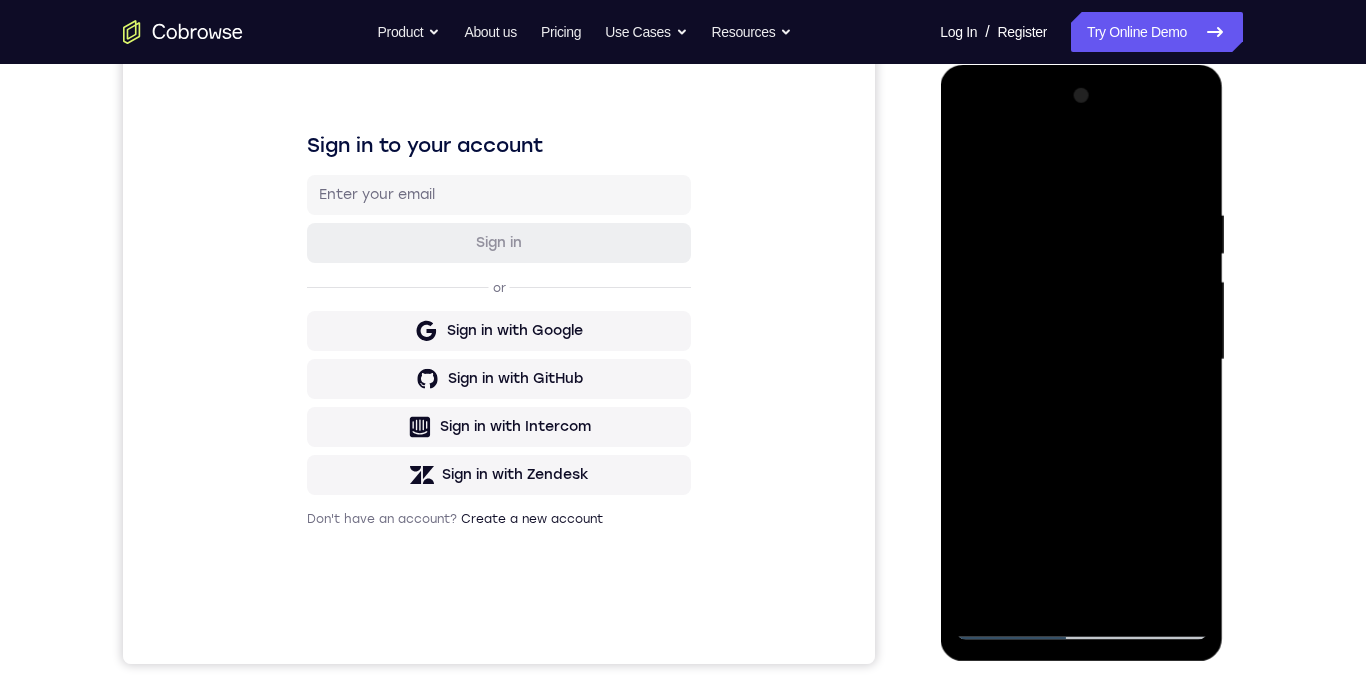 scroll, scrollTop: 363, scrollLeft: 0, axis: vertical 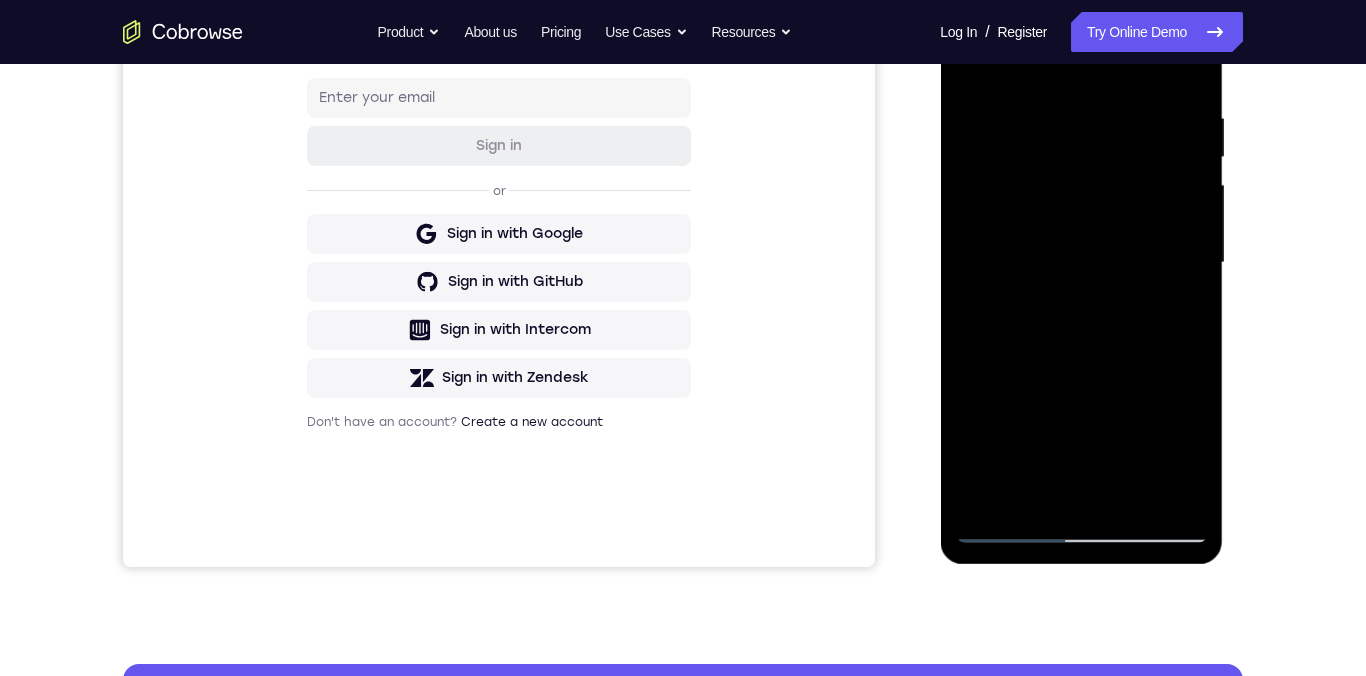 click at bounding box center (1081, 263) 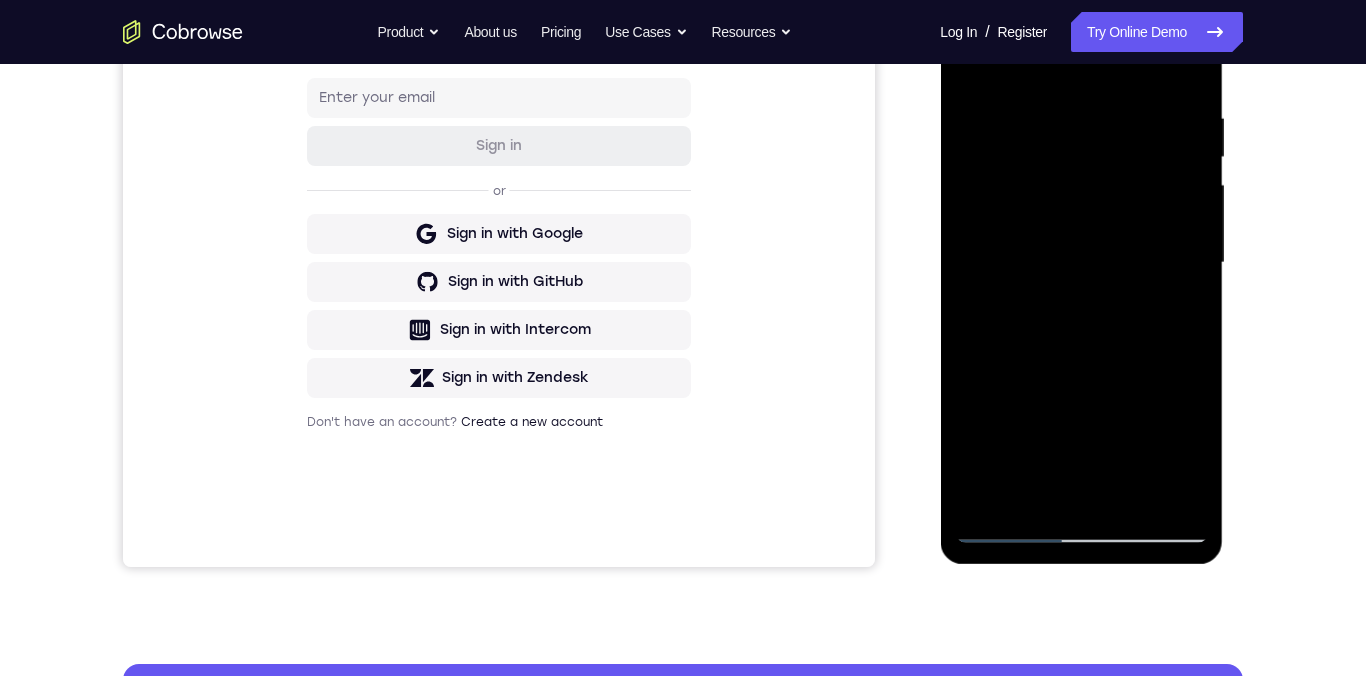 click at bounding box center [1081, 263] 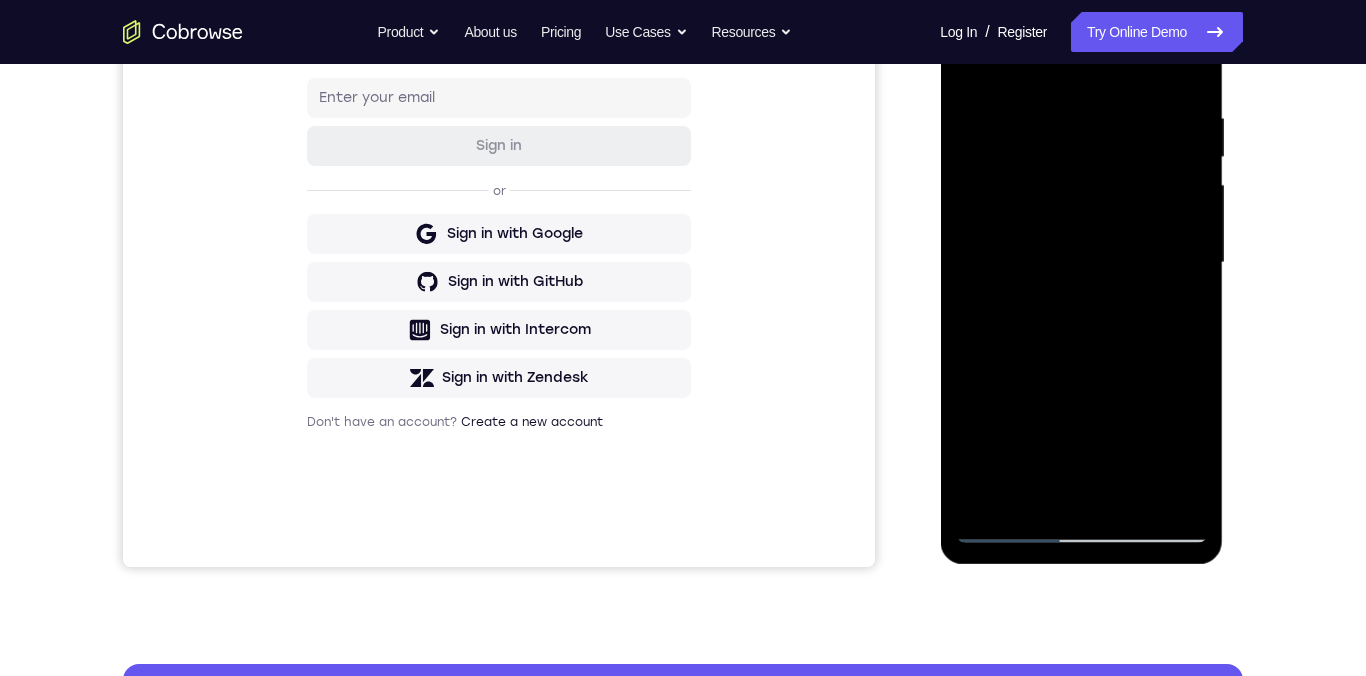 click at bounding box center (1081, 263) 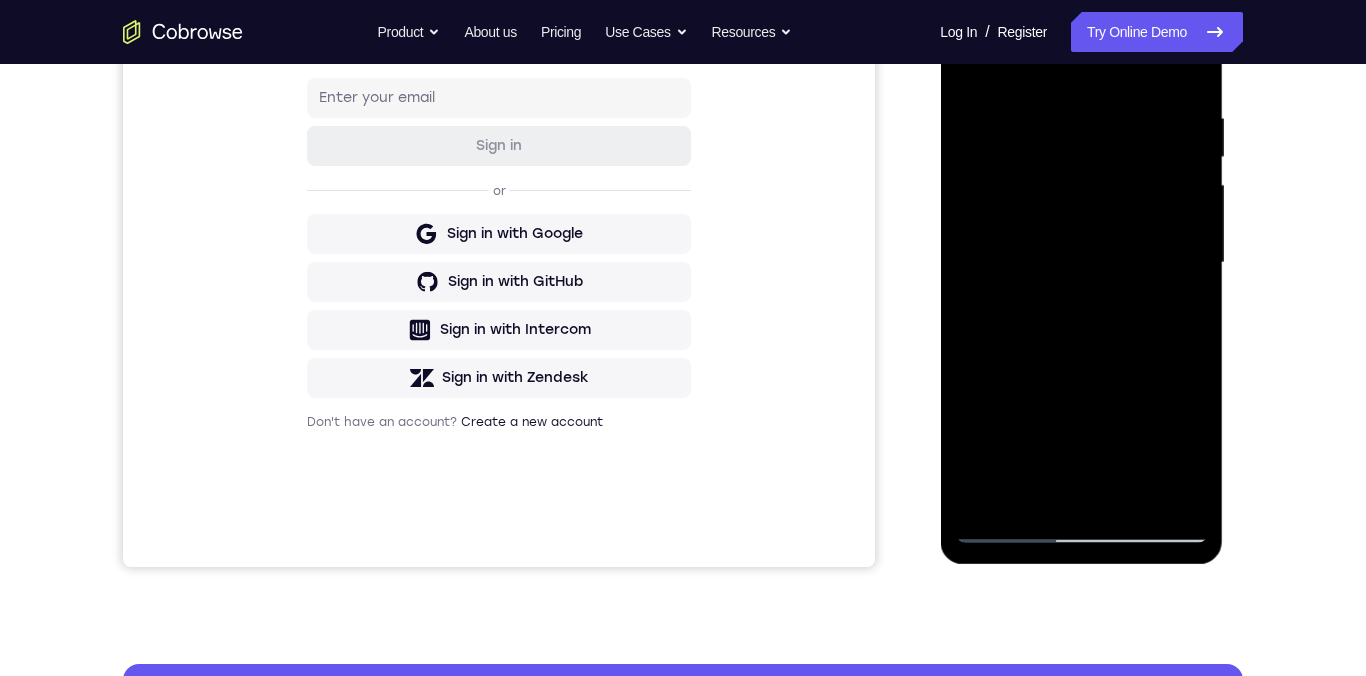 click at bounding box center (1081, 263) 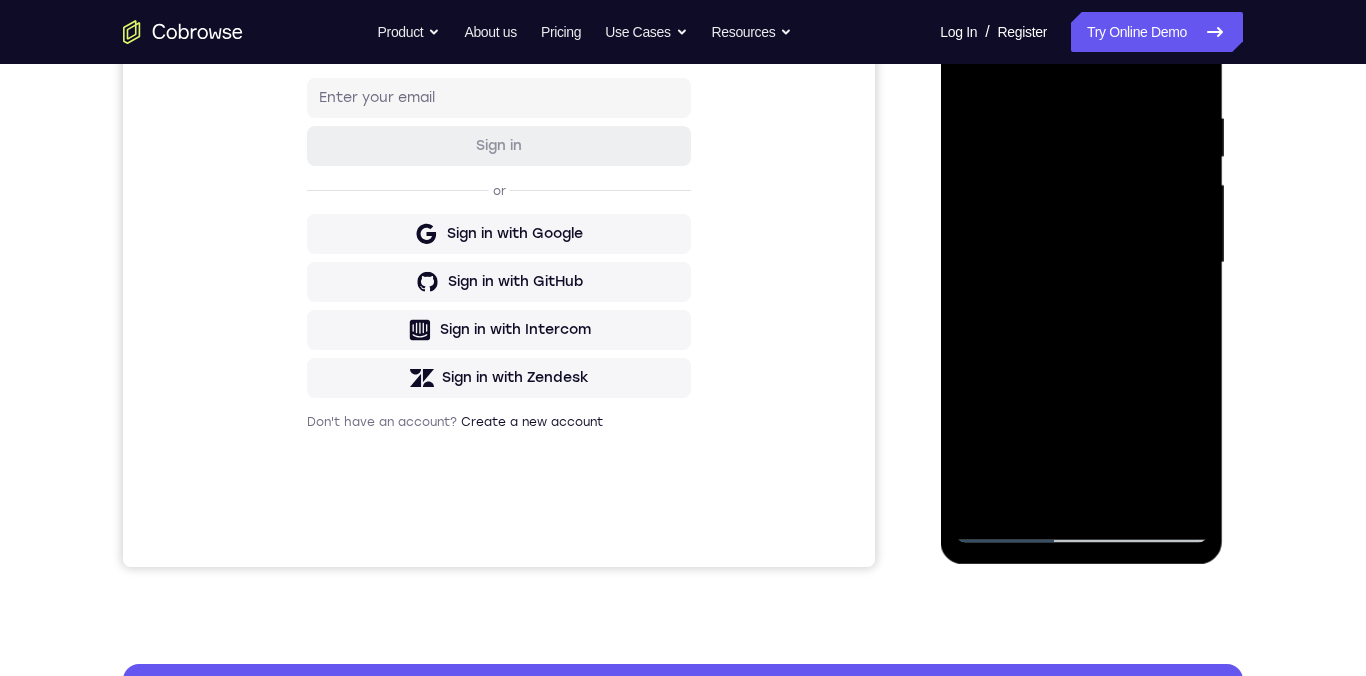 click at bounding box center [1081, 263] 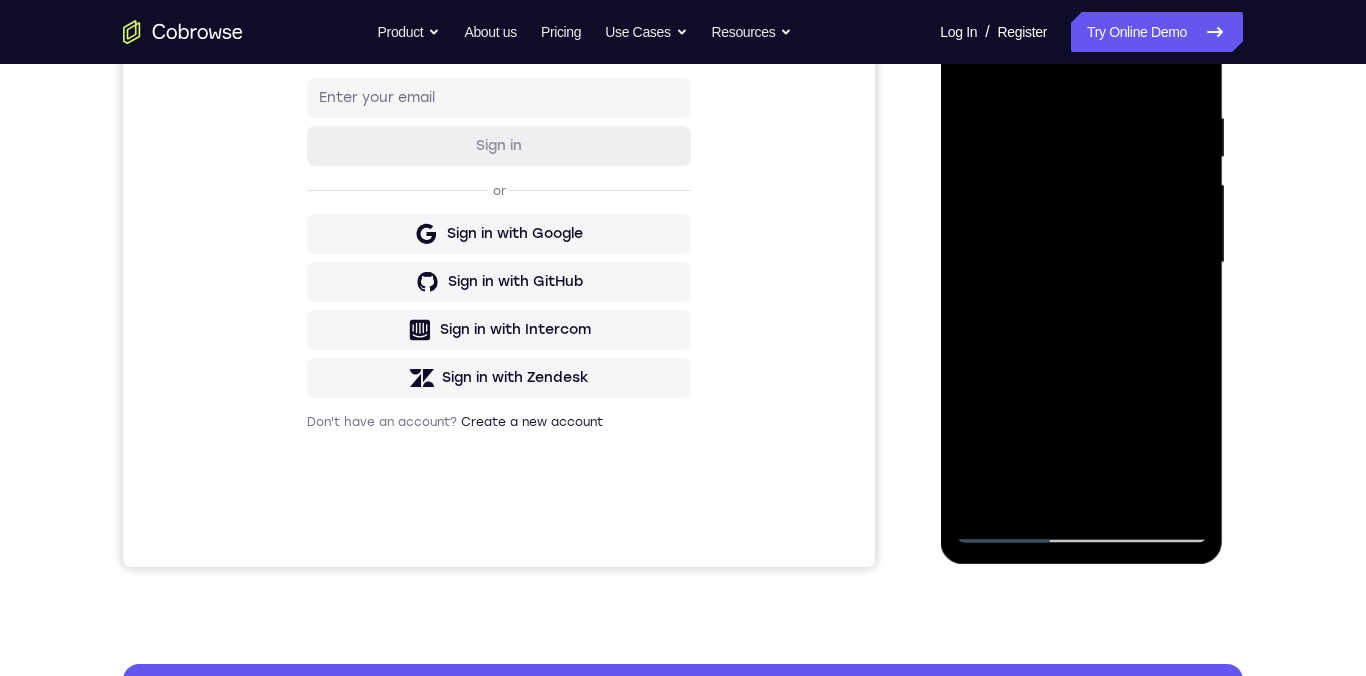 click at bounding box center (1081, 263) 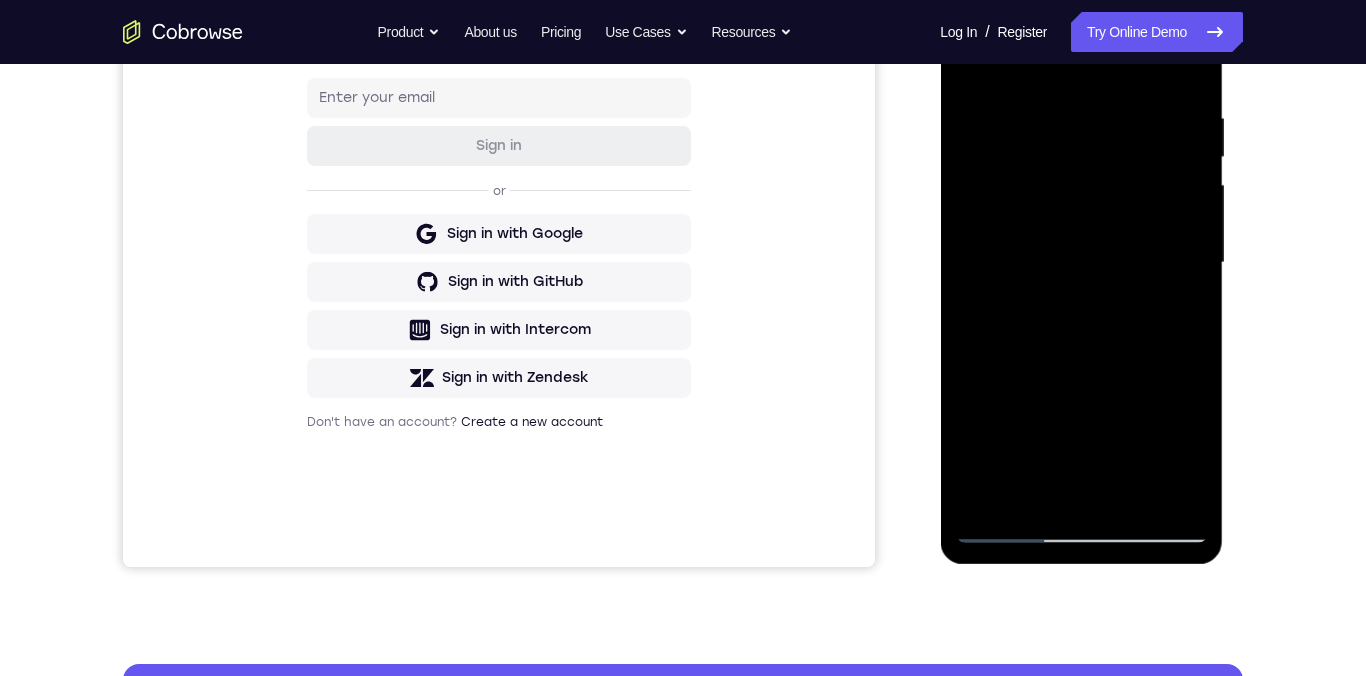 scroll, scrollTop: 266, scrollLeft: 0, axis: vertical 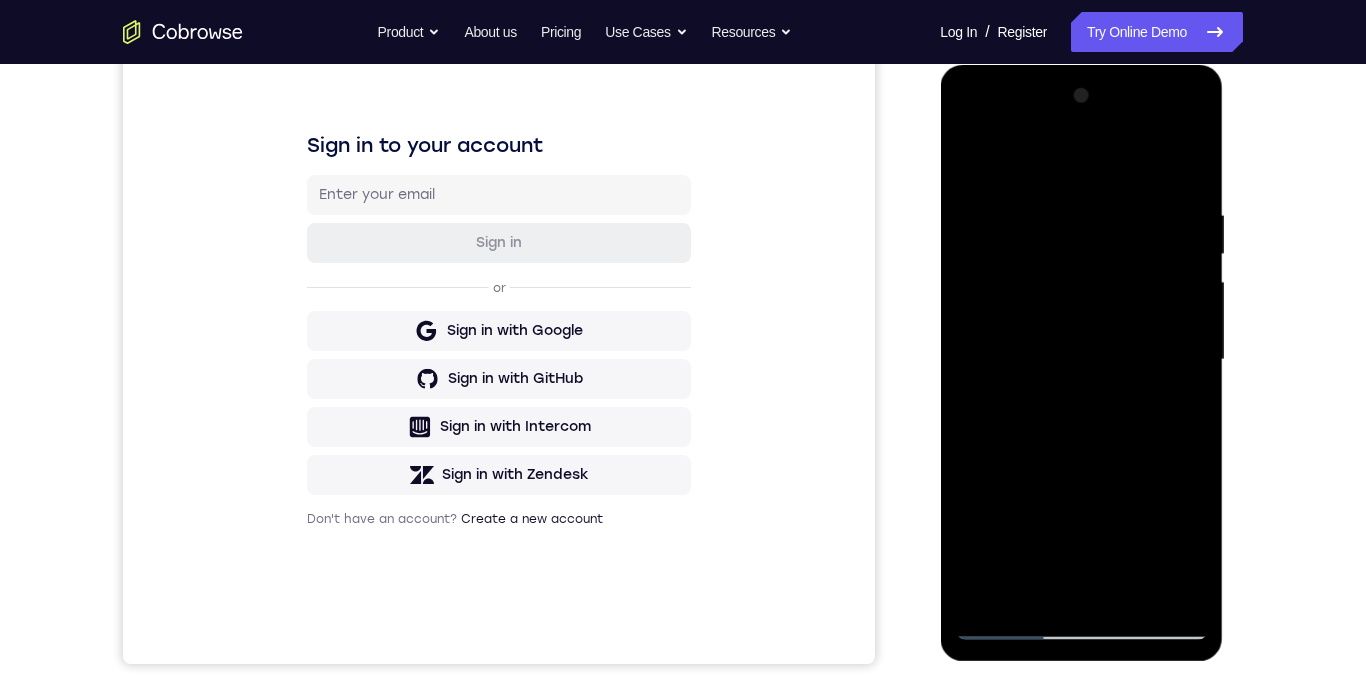 click at bounding box center [1081, 360] 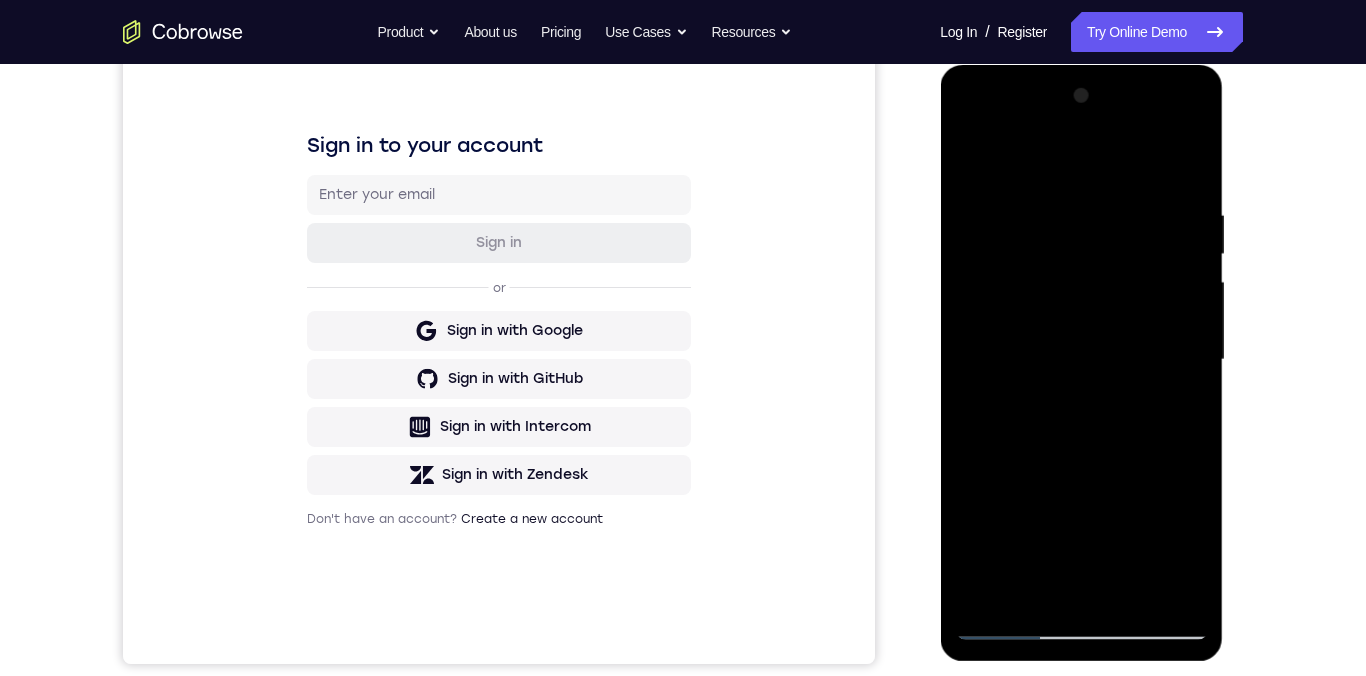 click at bounding box center [1081, 360] 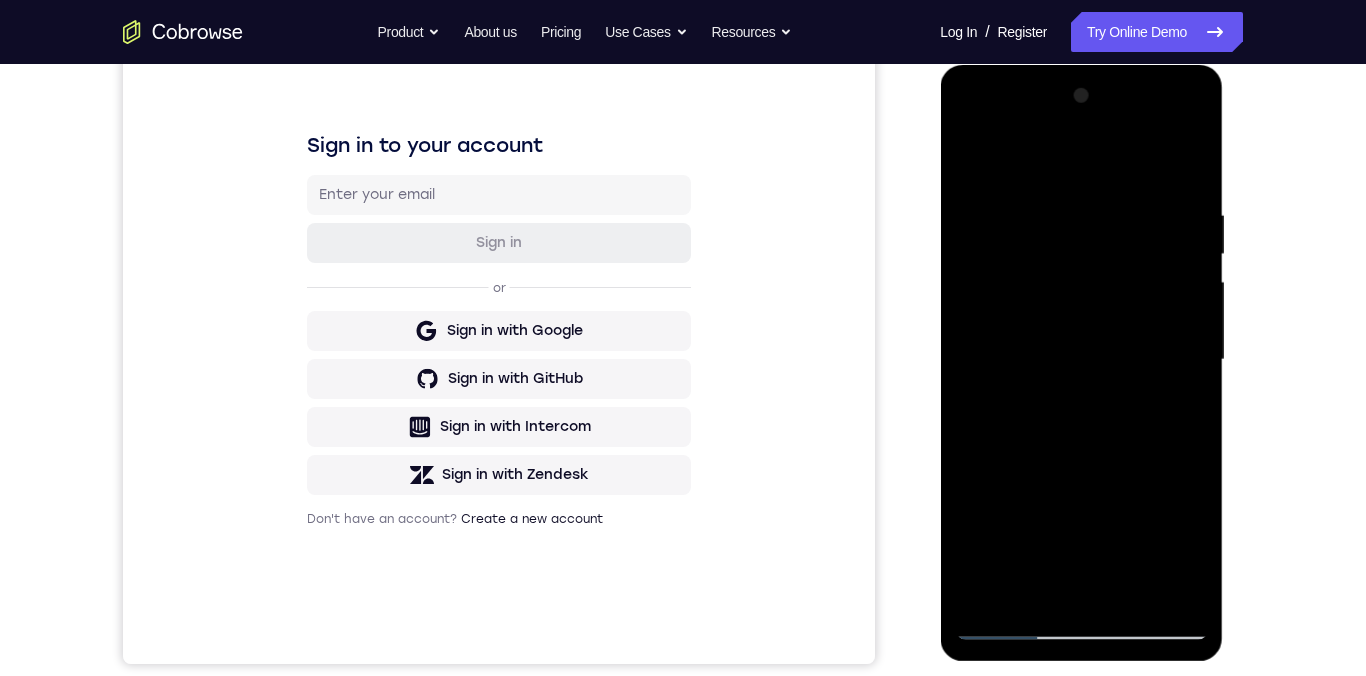 click at bounding box center (1081, 360) 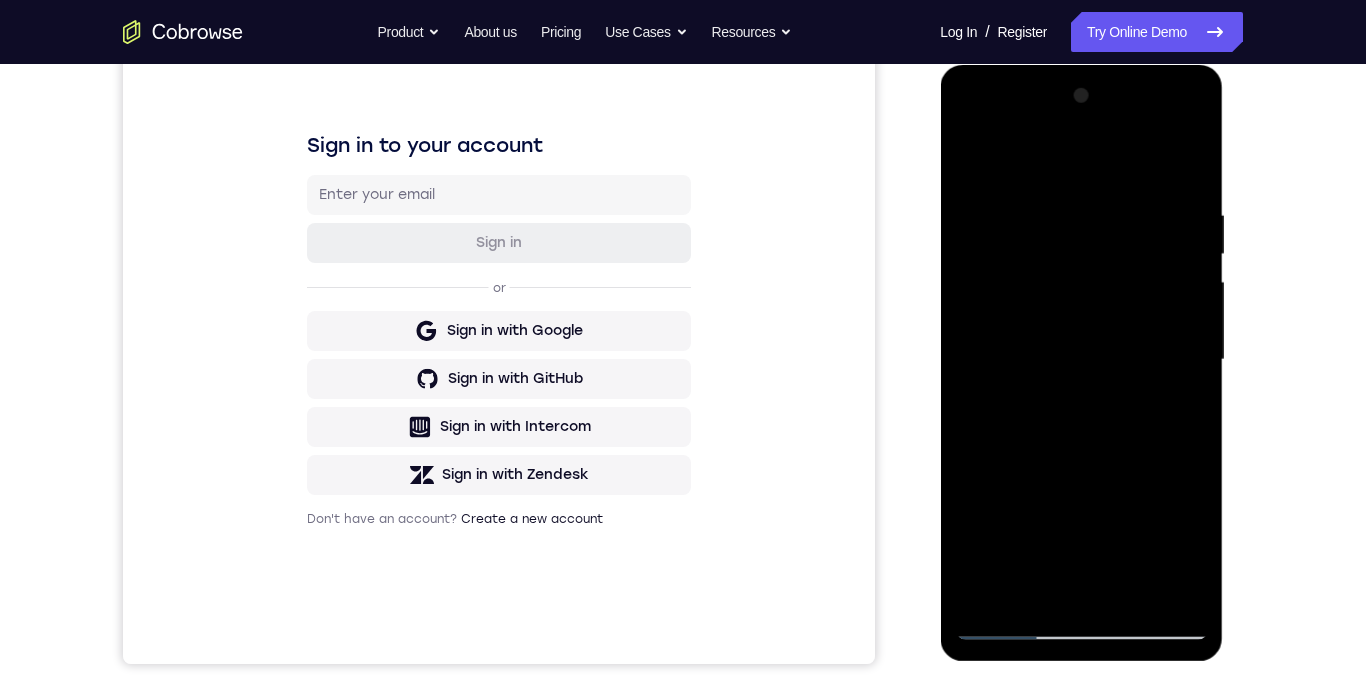 click at bounding box center [1081, 360] 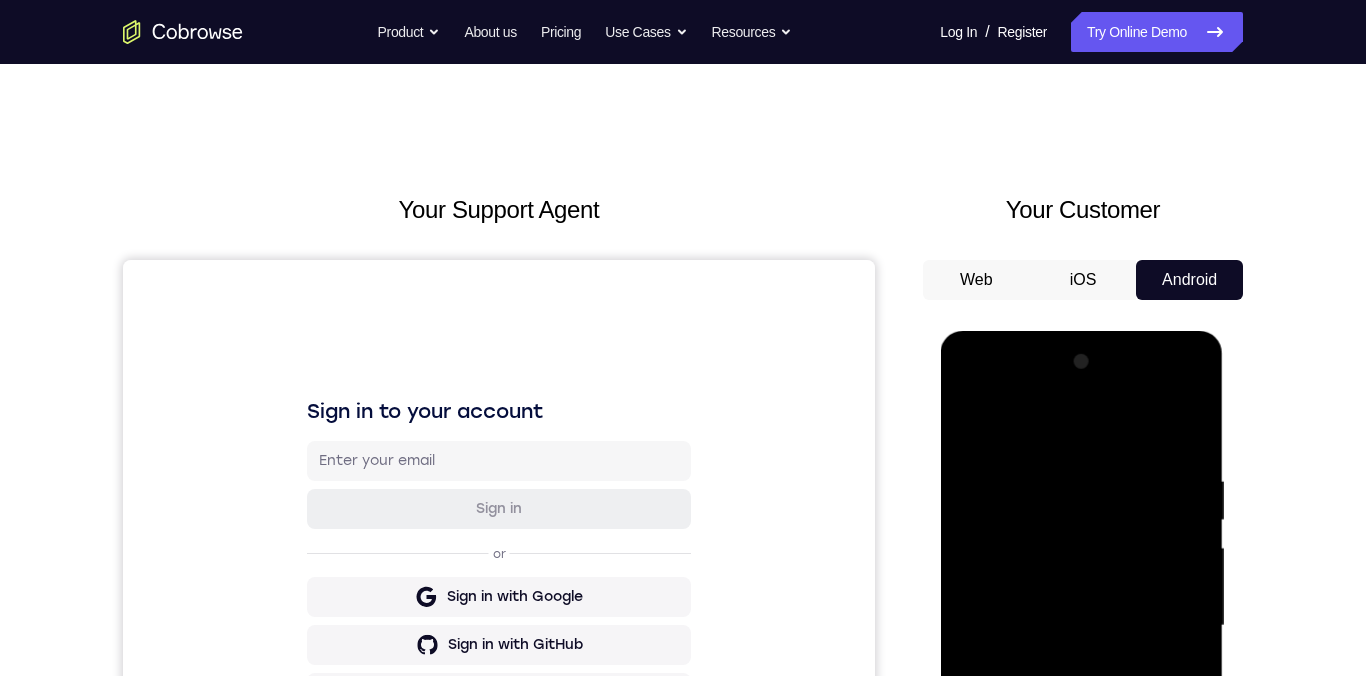 scroll, scrollTop: 207, scrollLeft: 0, axis: vertical 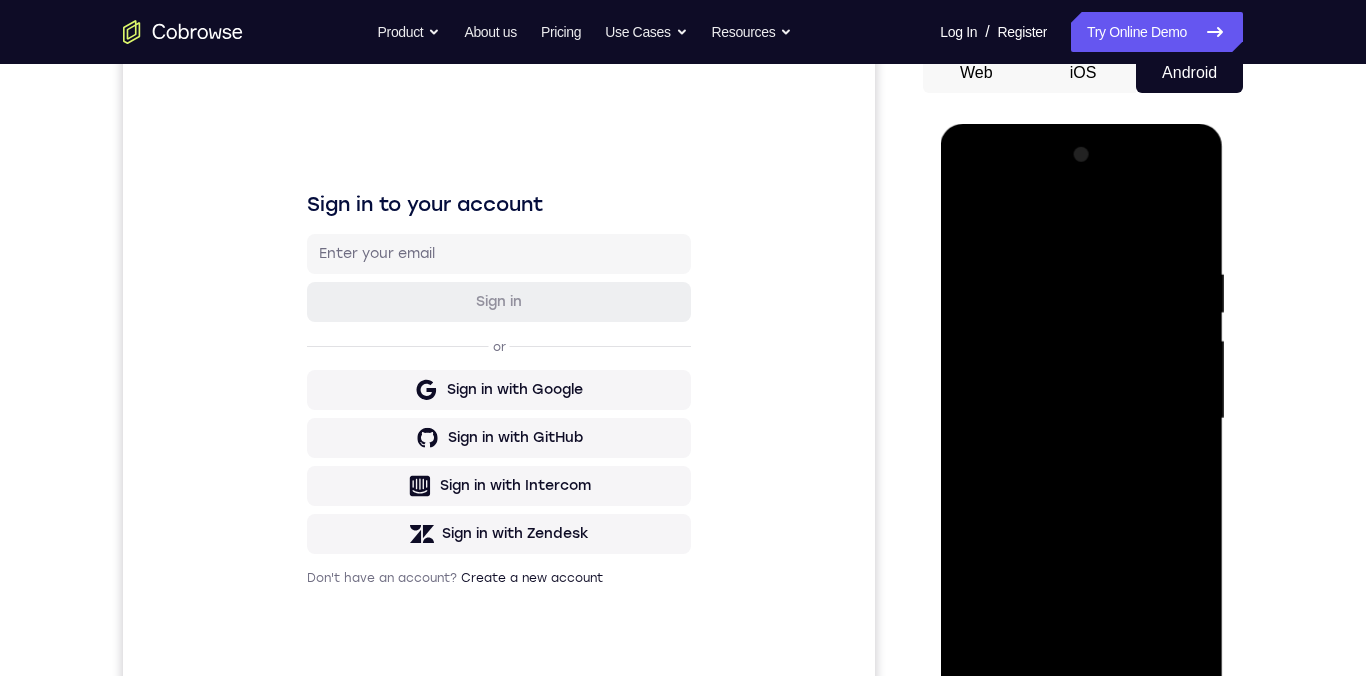 click at bounding box center (1081, 419) 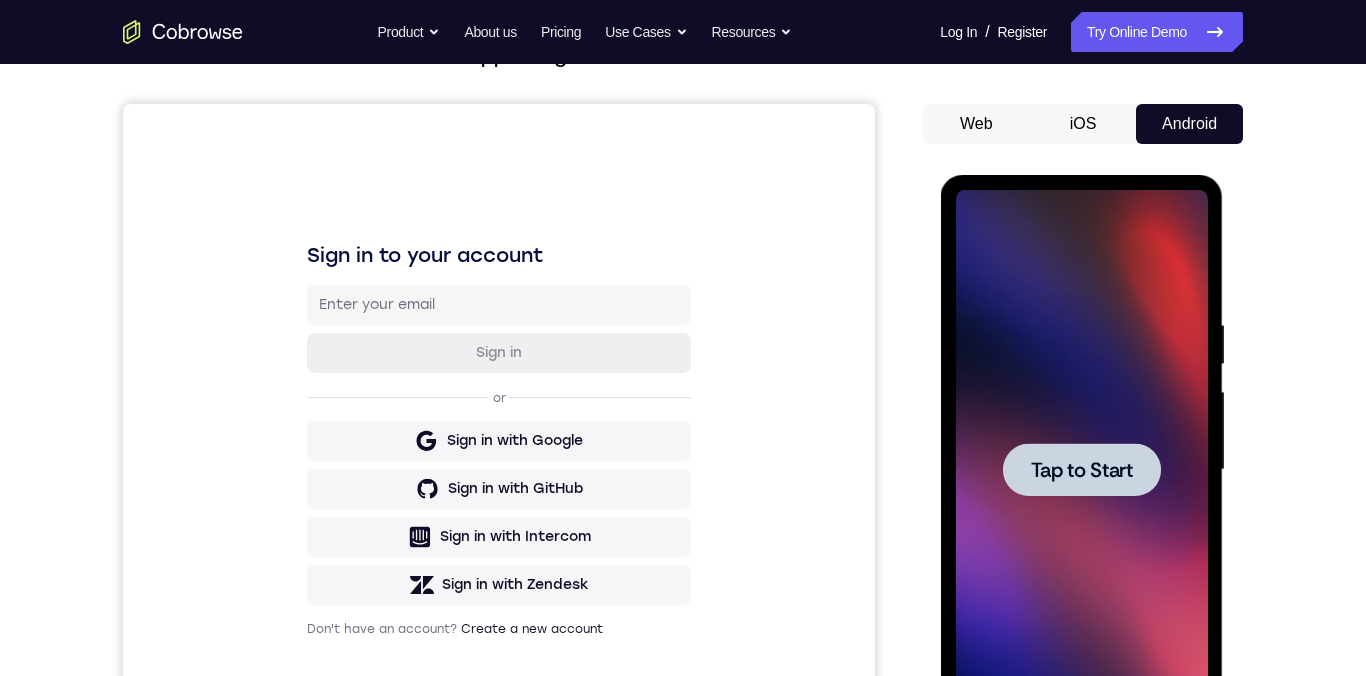 scroll, scrollTop: 271, scrollLeft: 0, axis: vertical 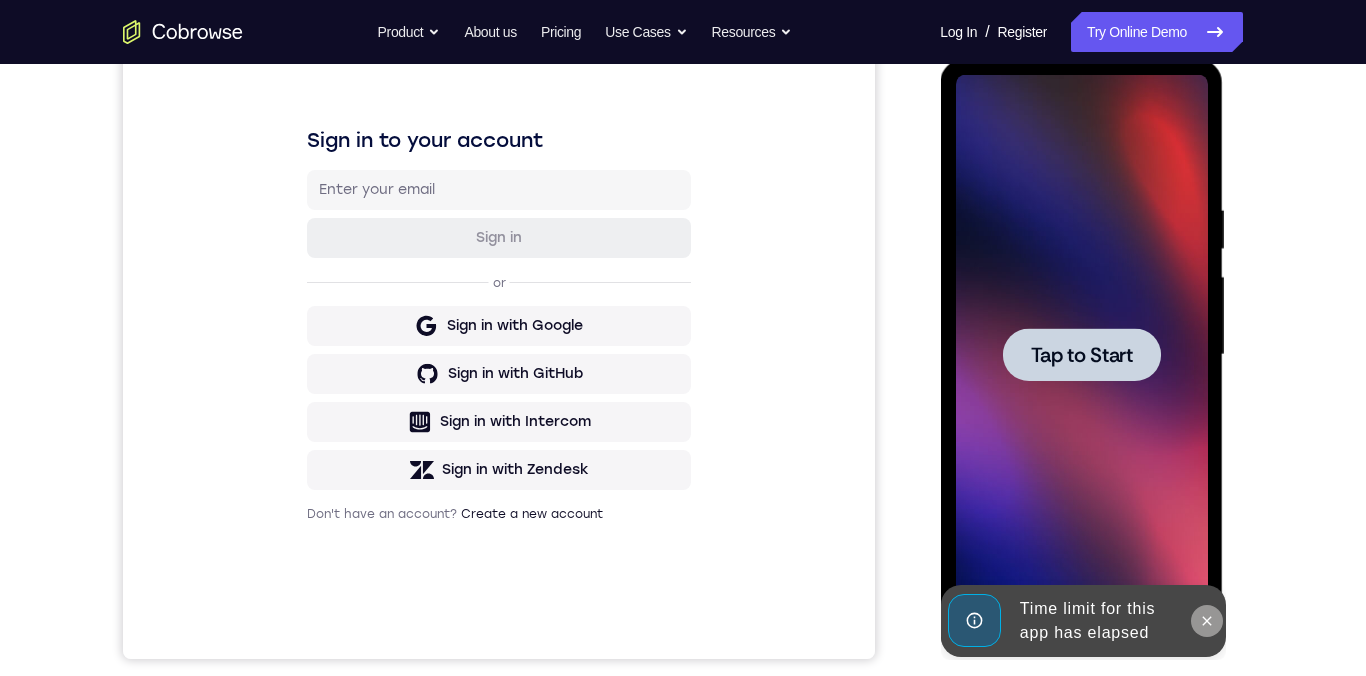 click 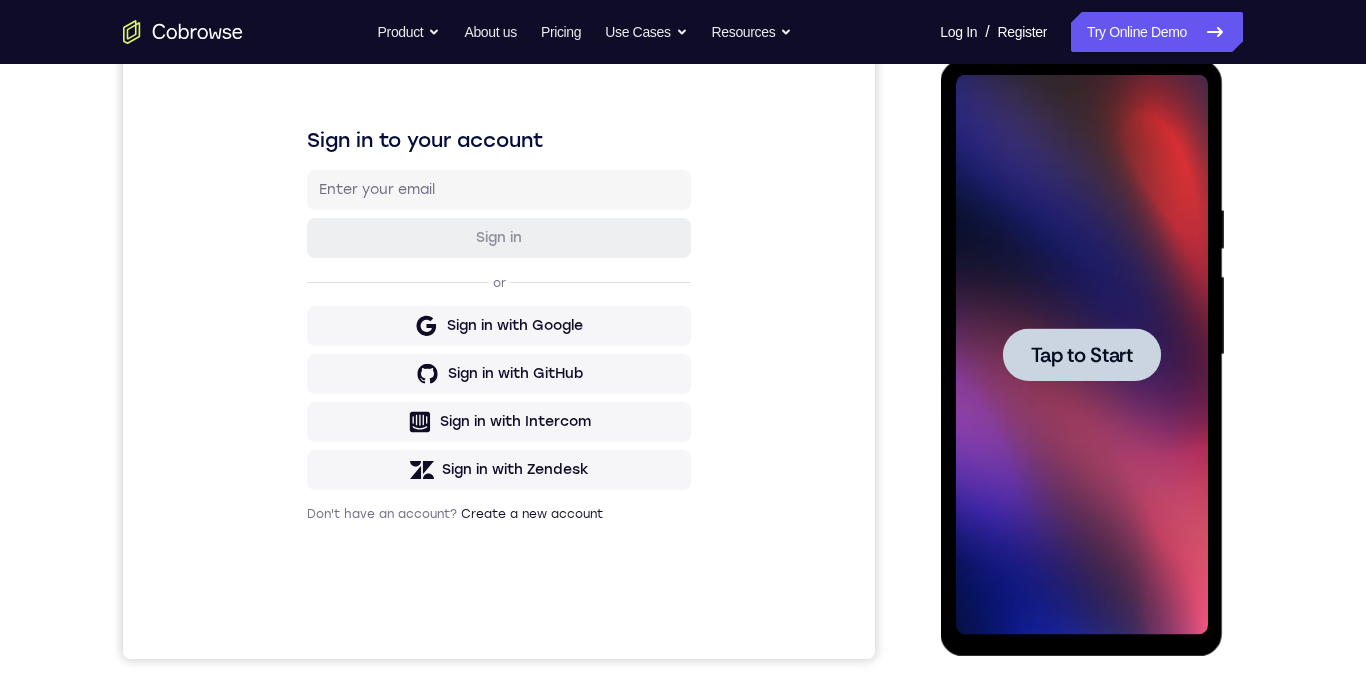 click on "Tap to Start" at bounding box center (1081, 355) 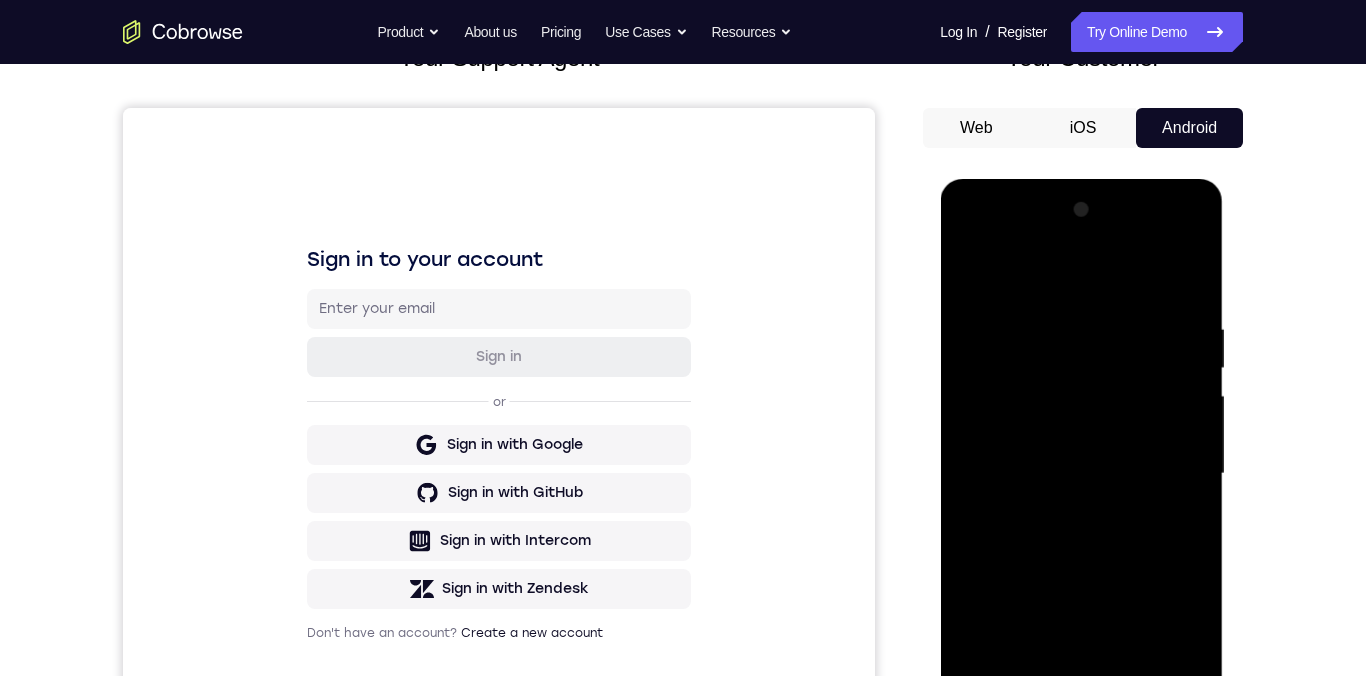 scroll, scrollTop: 413, scrollLeft: 0, axis: vertical 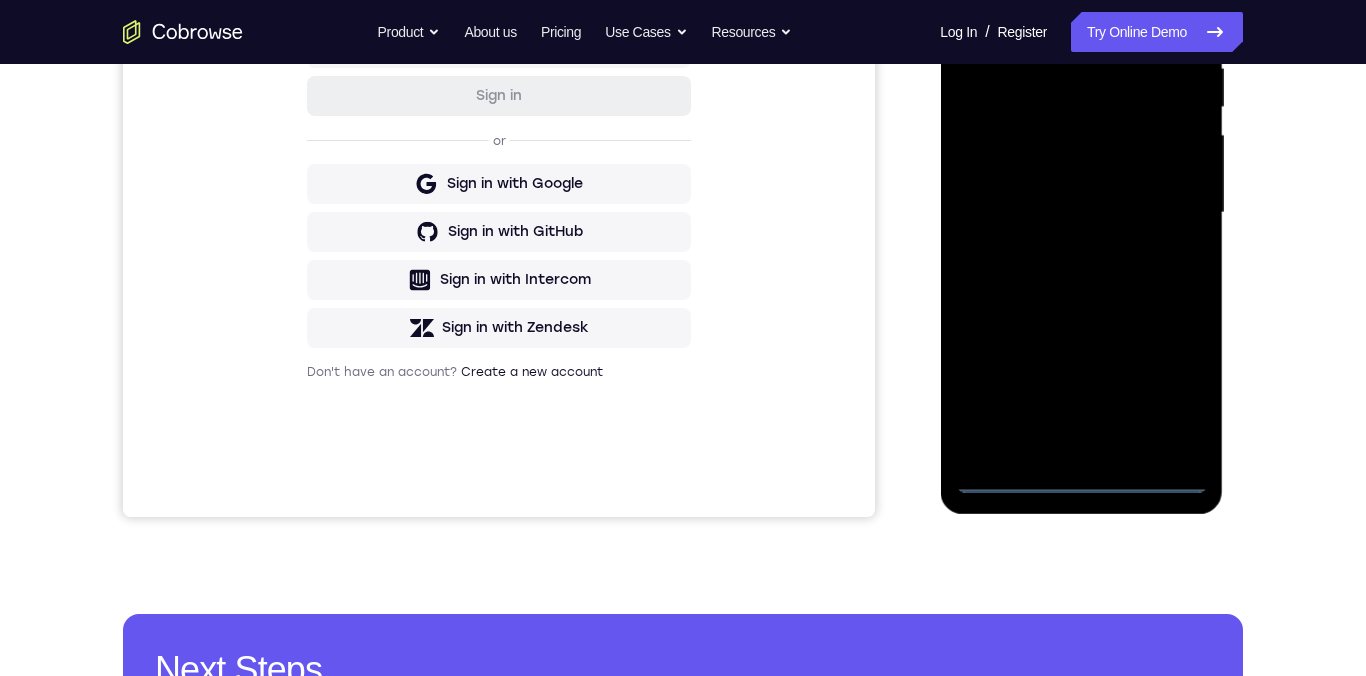 click at bounding box center [1081, 213] 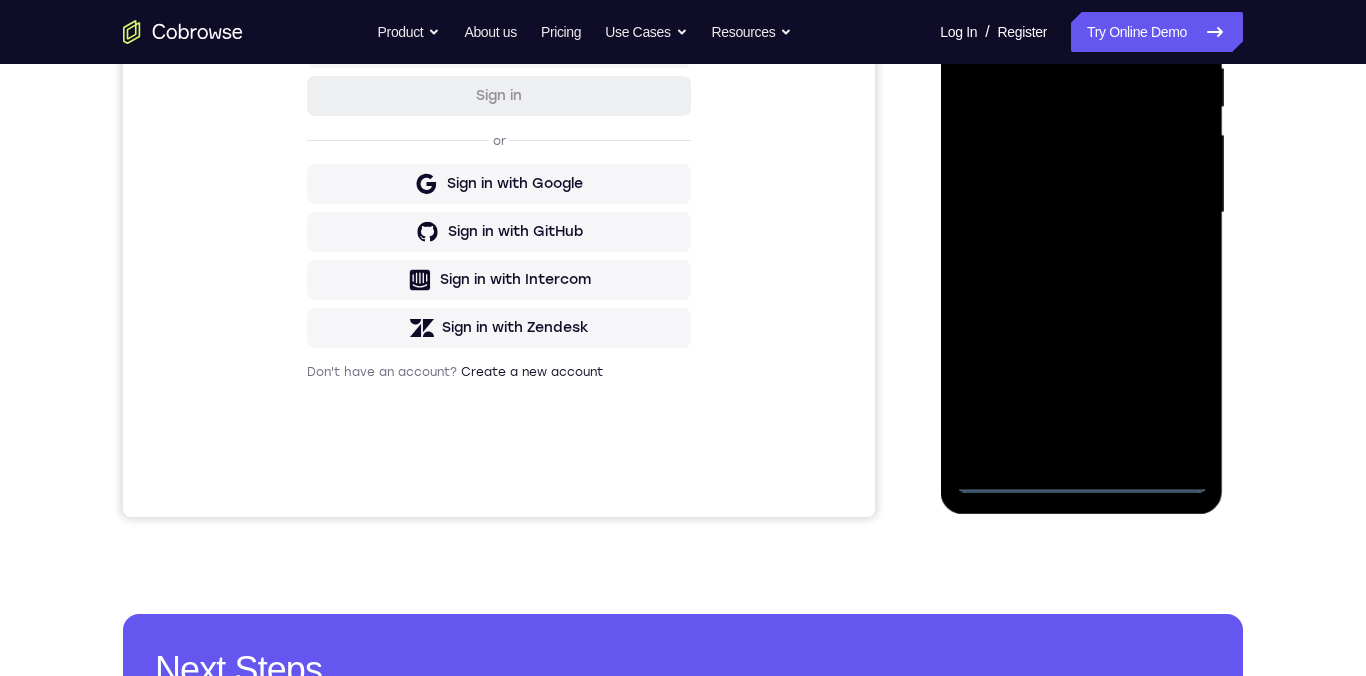 click at bounding box center [1081, 213] 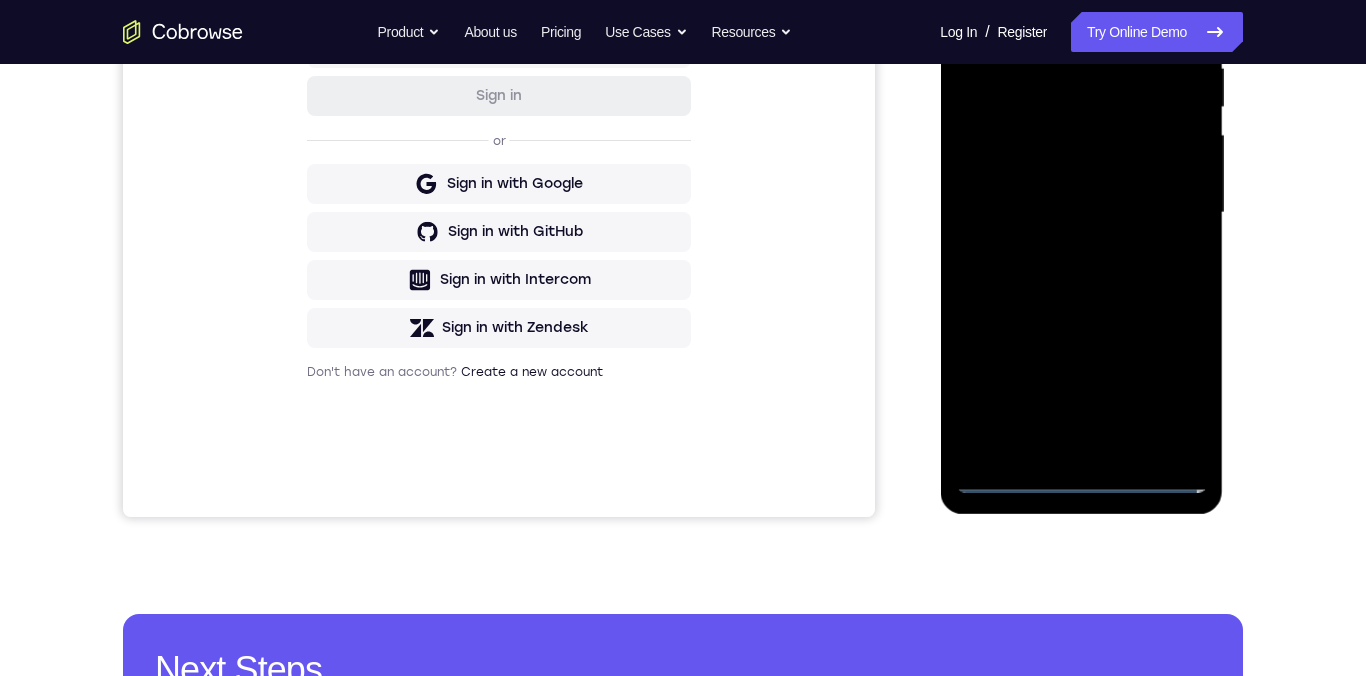 click at bounding box center (1081, 213) 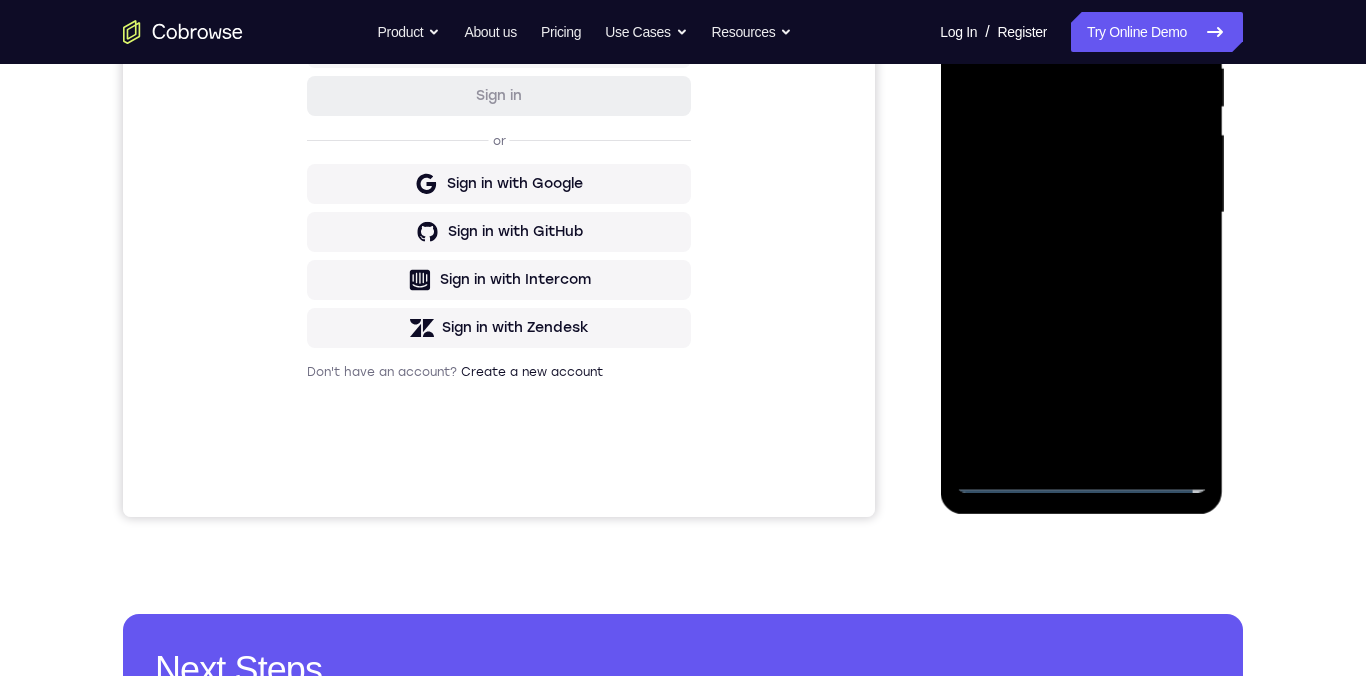 click at bounding box center (1081, 213) 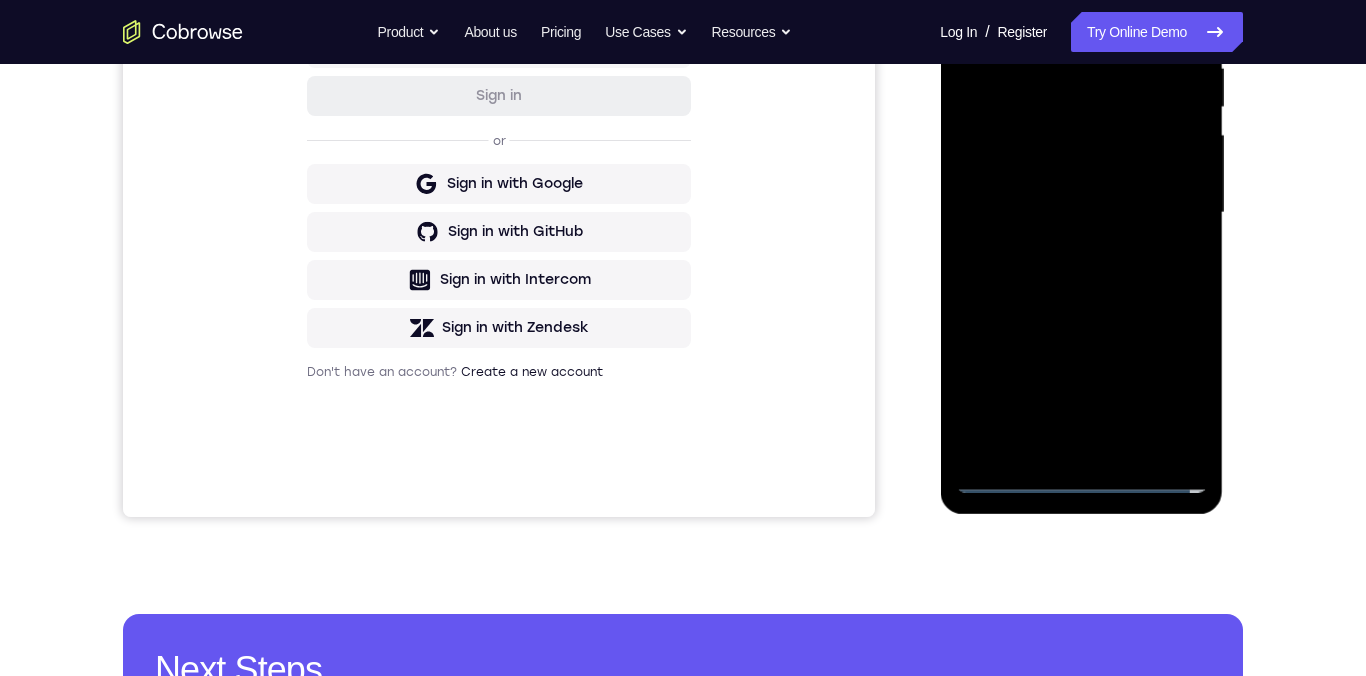 click at bounding box center (1081, 213) 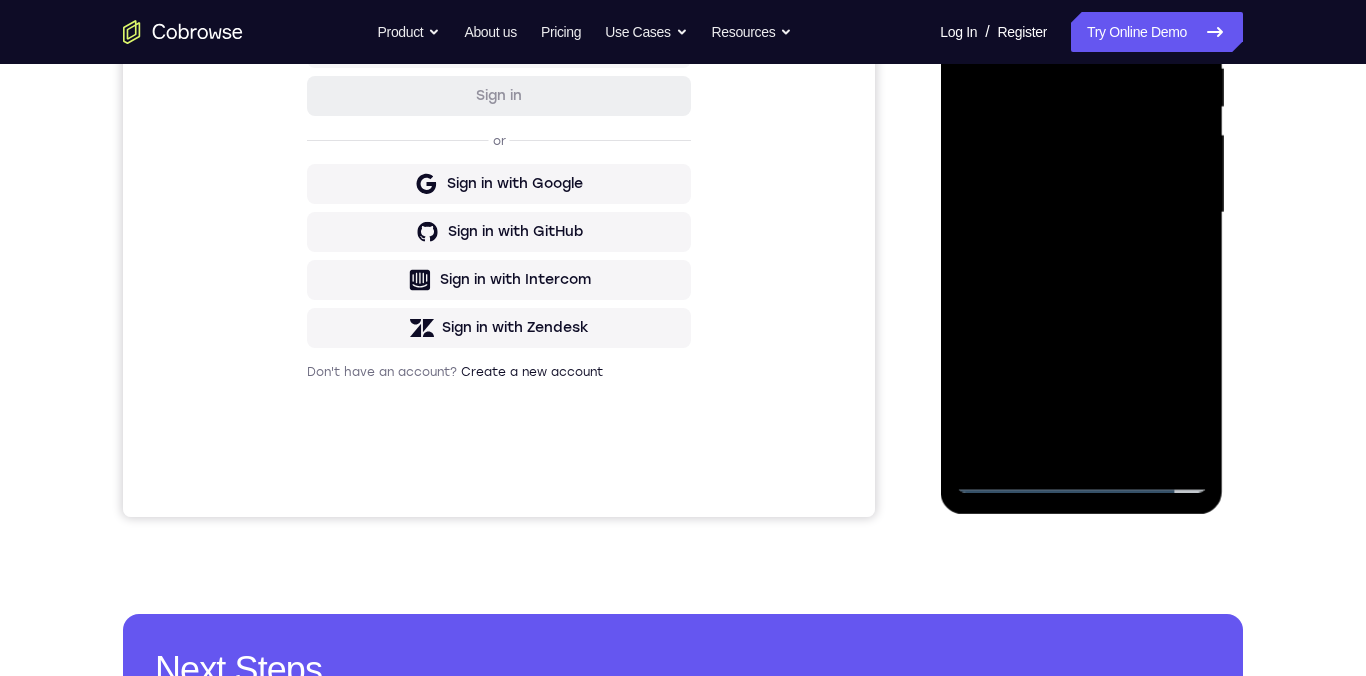 click at bounding box center (1081, 213) 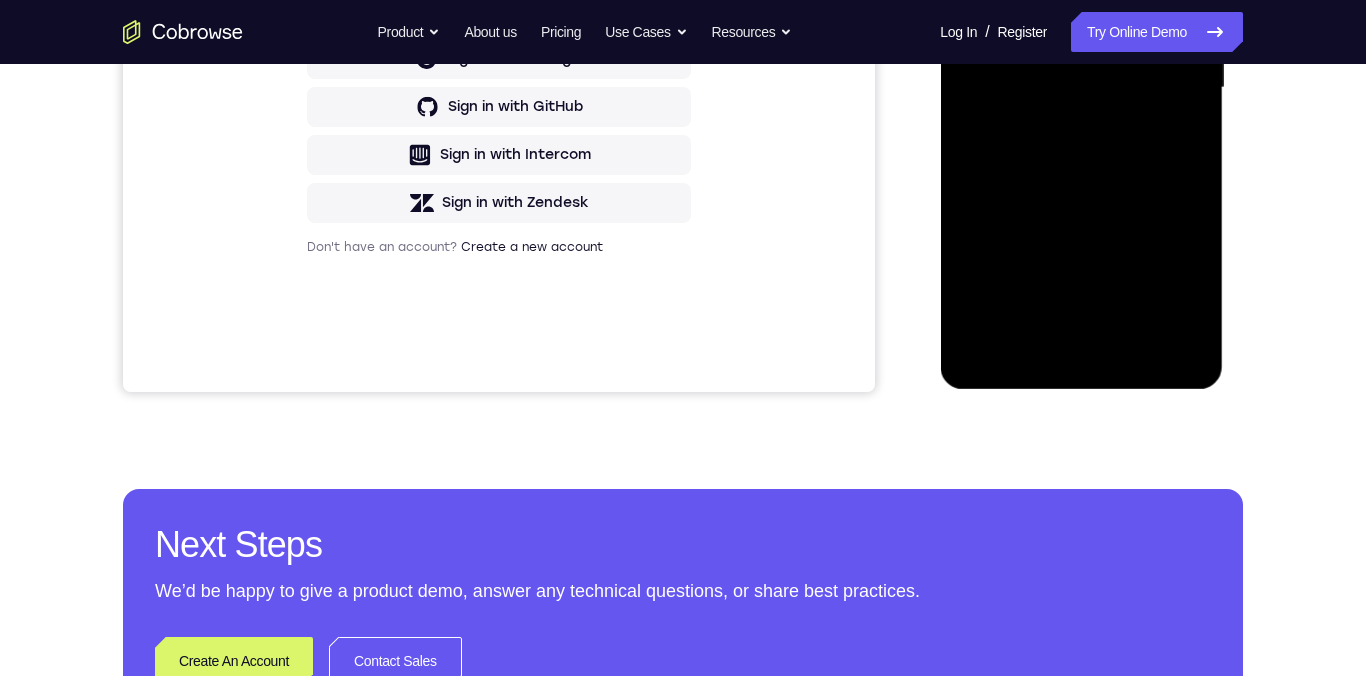 scroll, scrollTop: 0, scrollLeft: 0, axis: both 